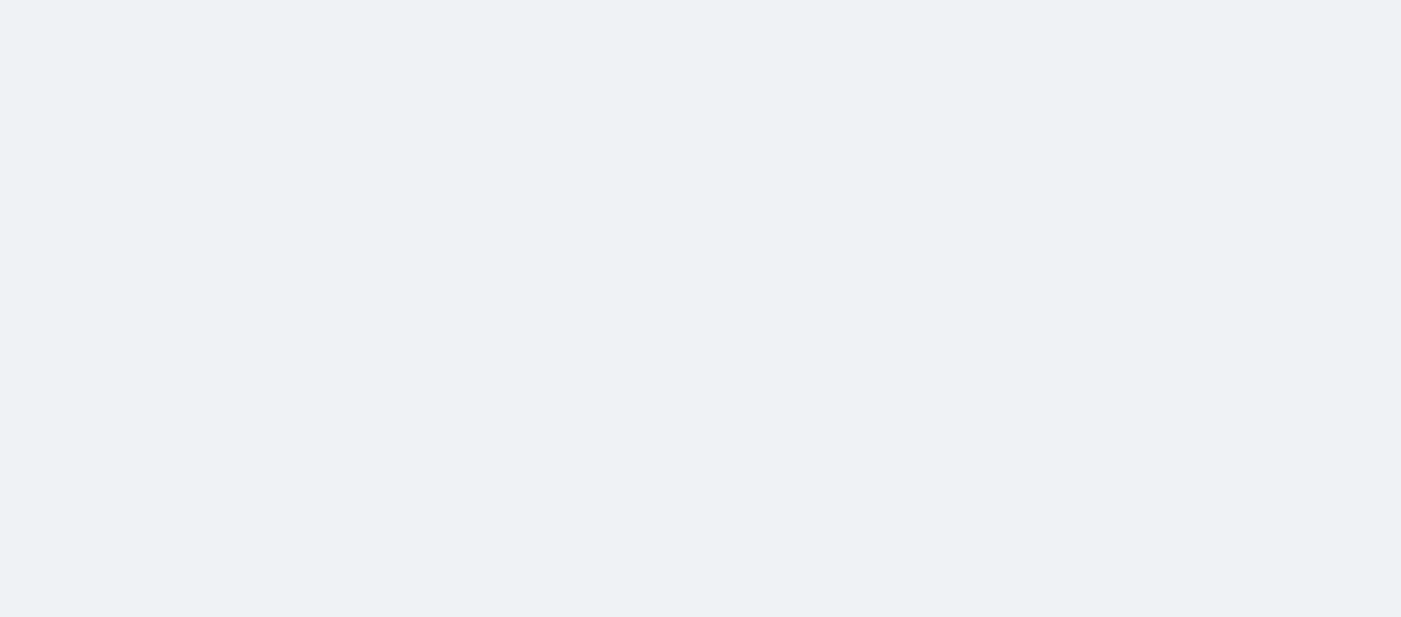 scroll, scrollTop: 0, scrollLeft: 0, axis: both 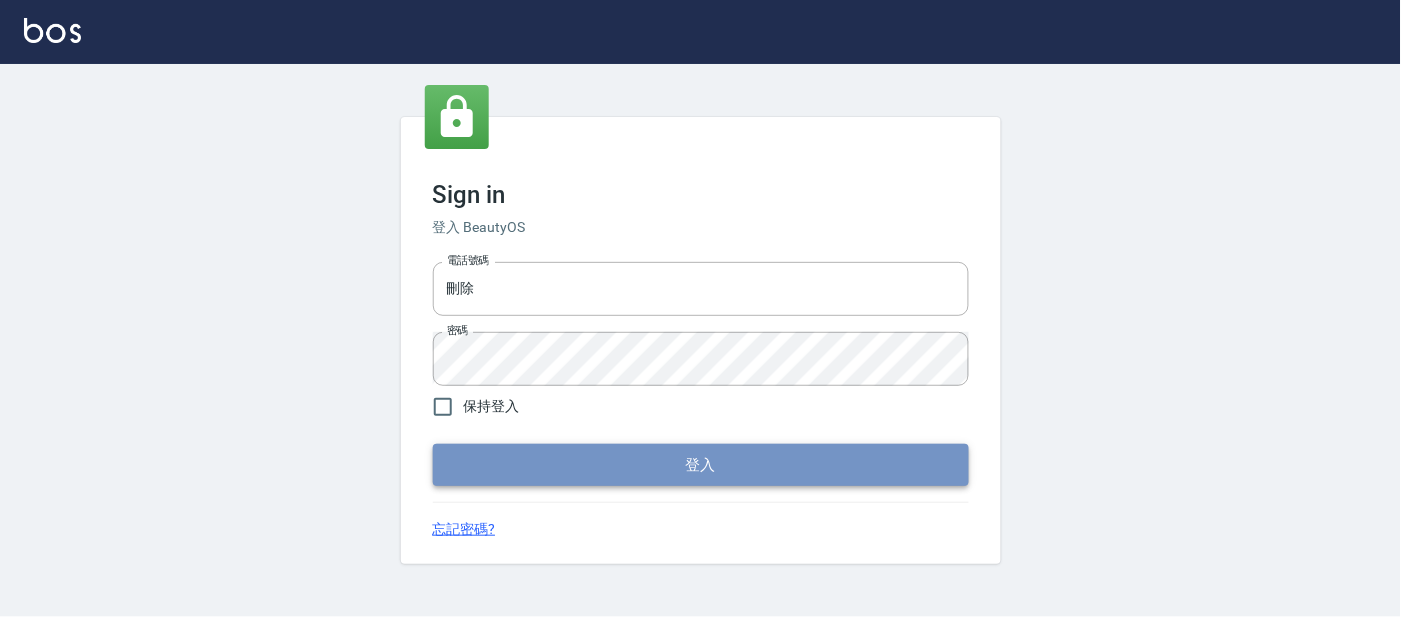 click on "登入" at bounding box center [701, 465] 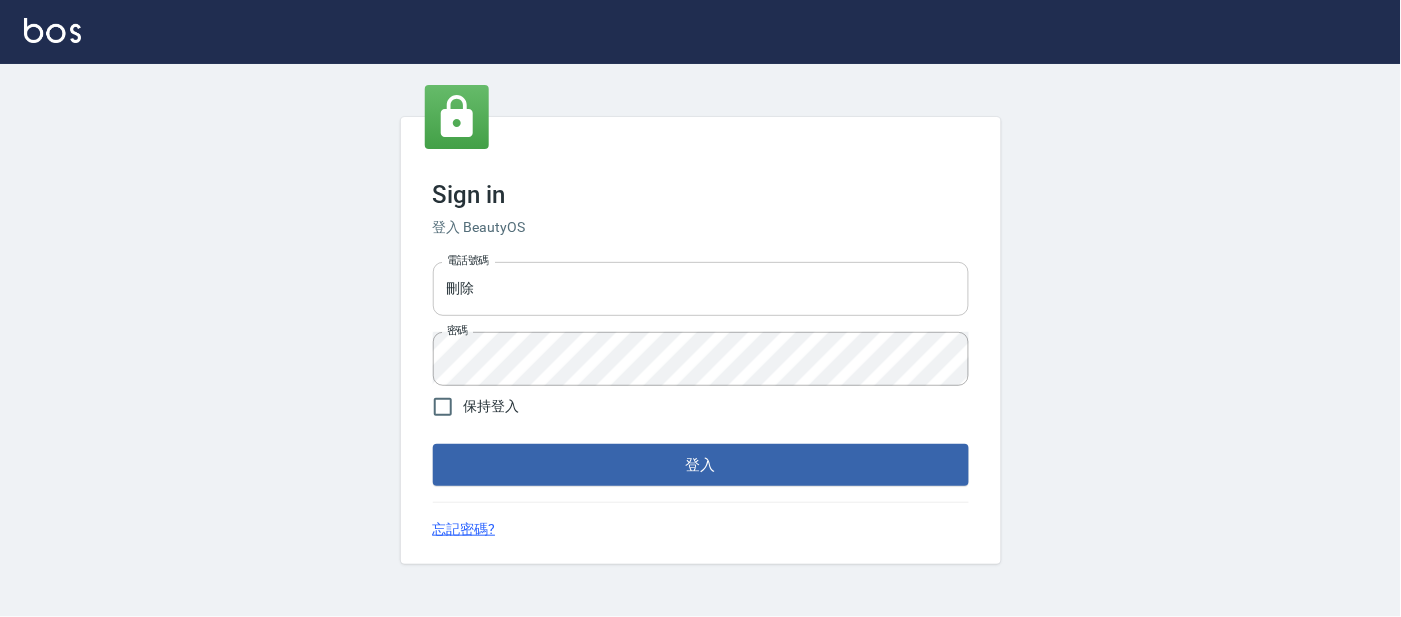 click on "刪除" at bounding box center (701, 289) 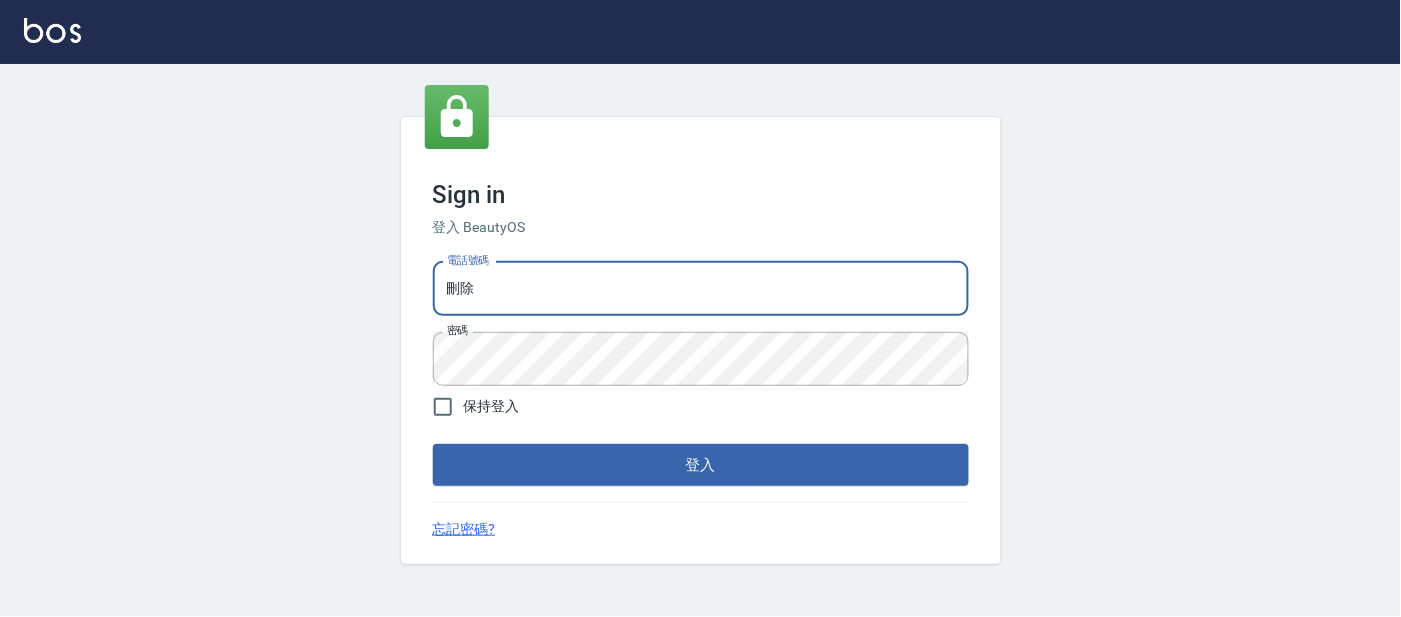 type on "25866822" 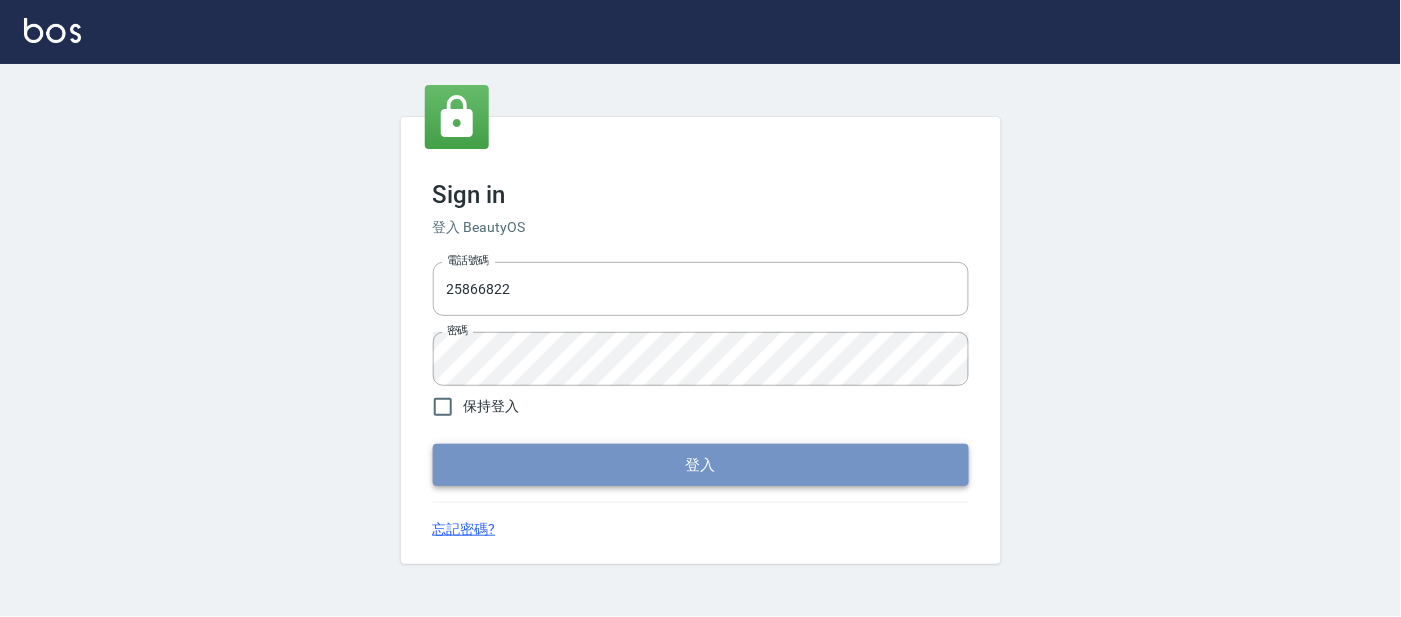 click on "登入" at bounding box center (701, 465) 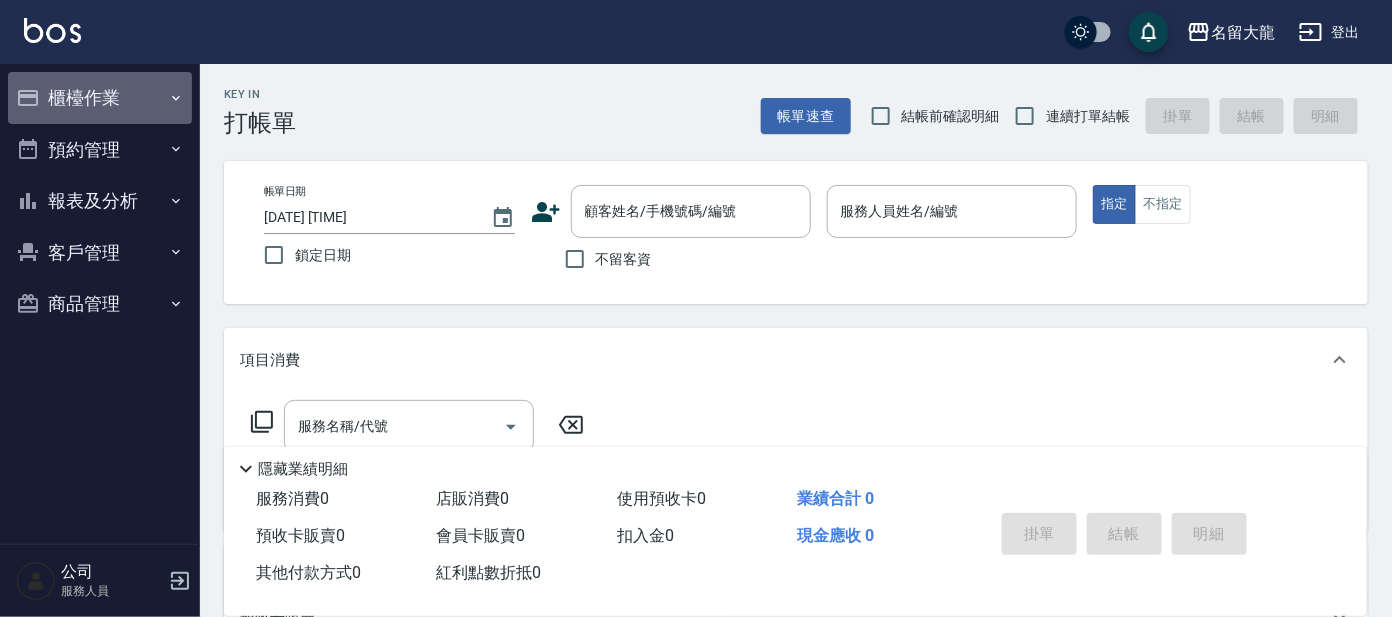 click on "櫃檯作業" at bounding box center [100, 98] 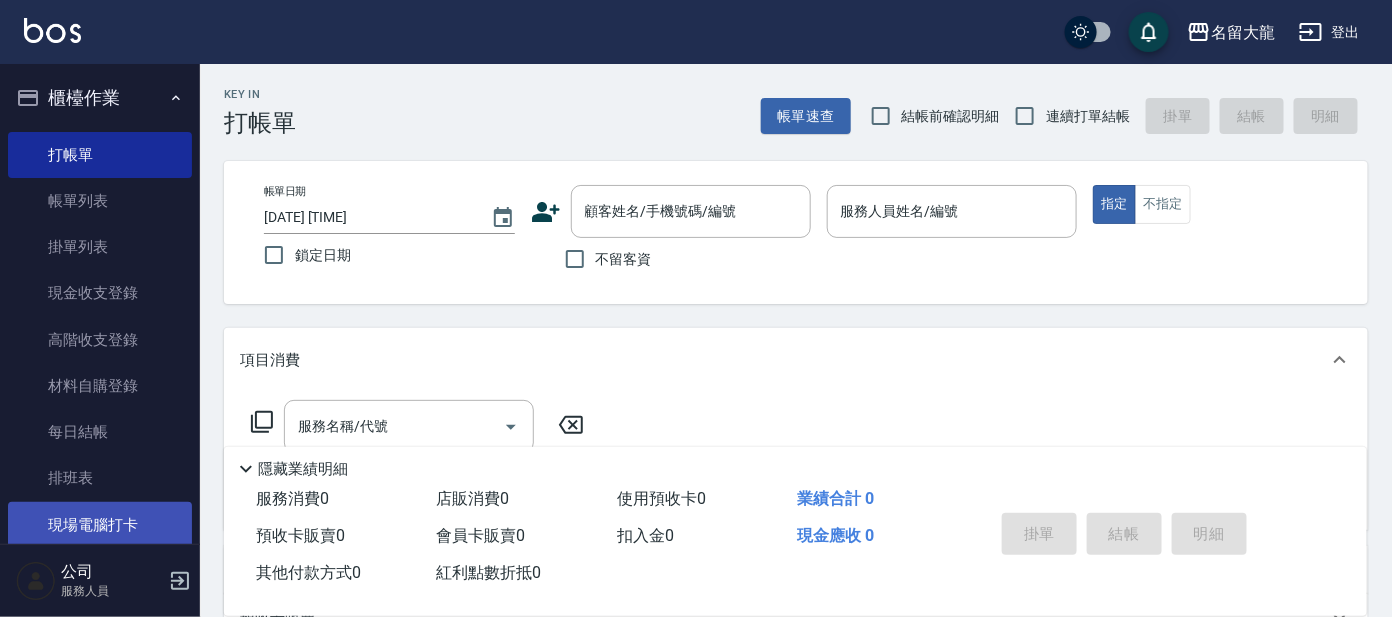 click on "現場電腦打卡" at bounding box center [100, 525] 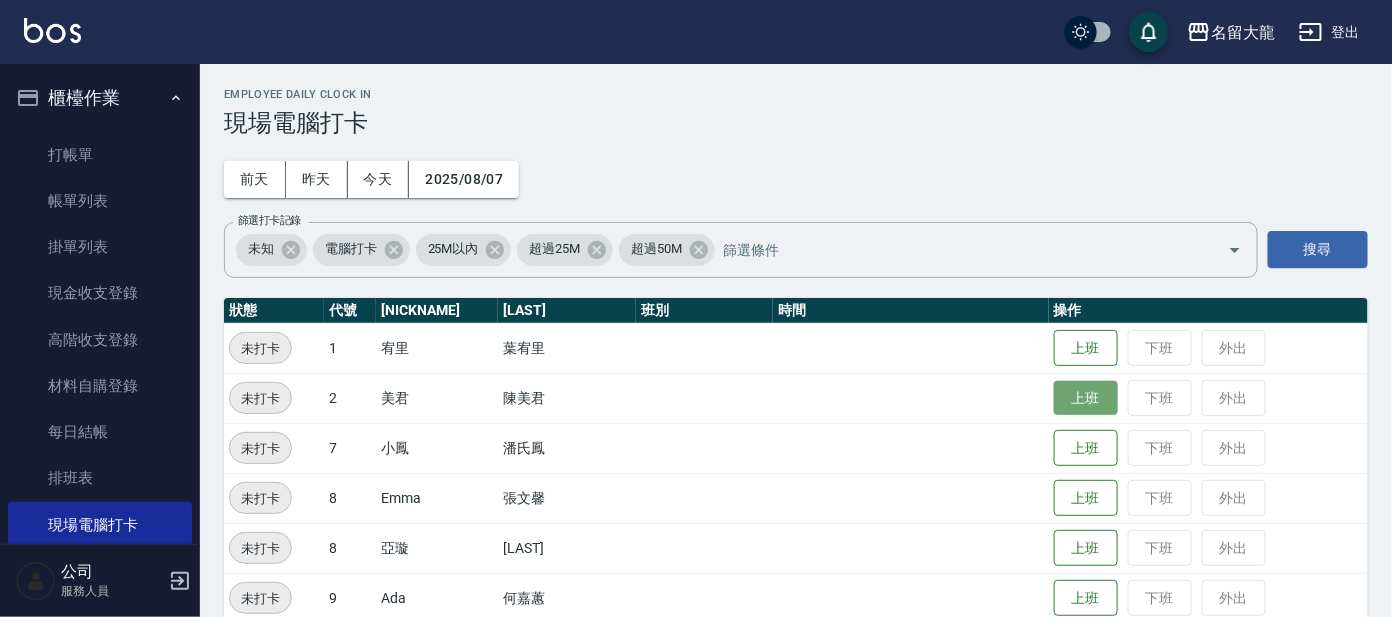 click on "上班" at bounding box center [1086, 398] 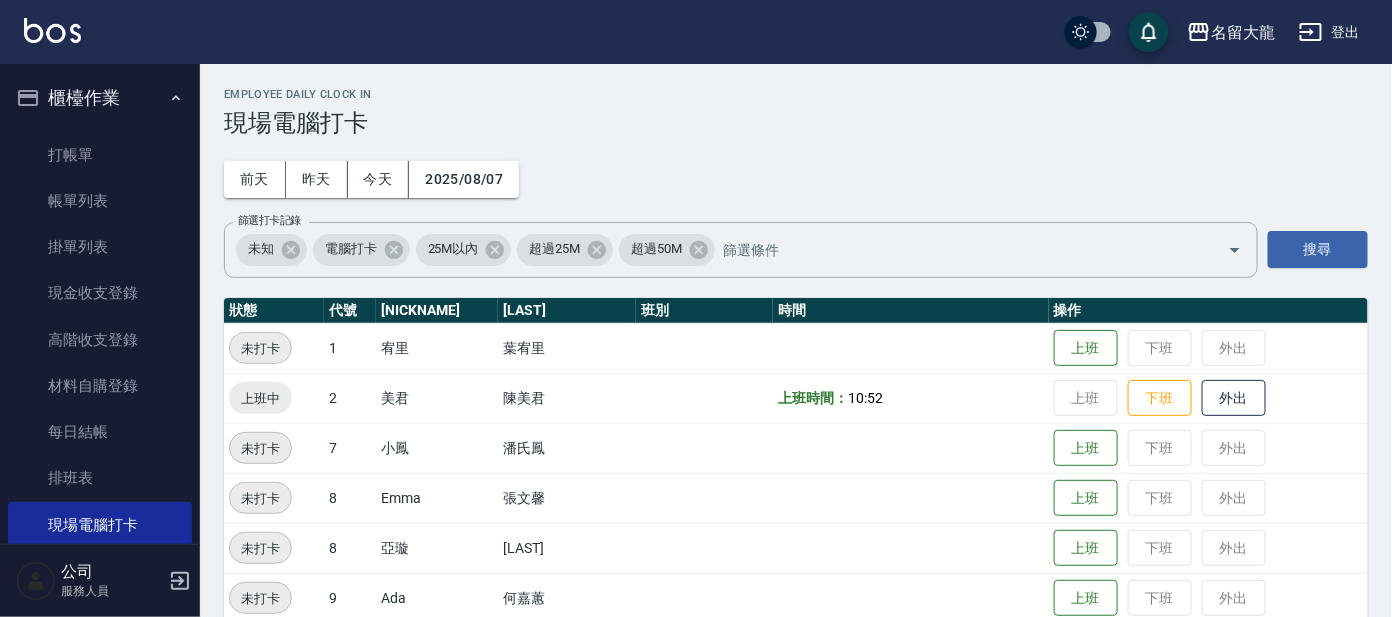 drag, startPoint x: 1071, startPoint y: 397, endPoint x: 1039, endPoint y: 383, distance: 34.928497 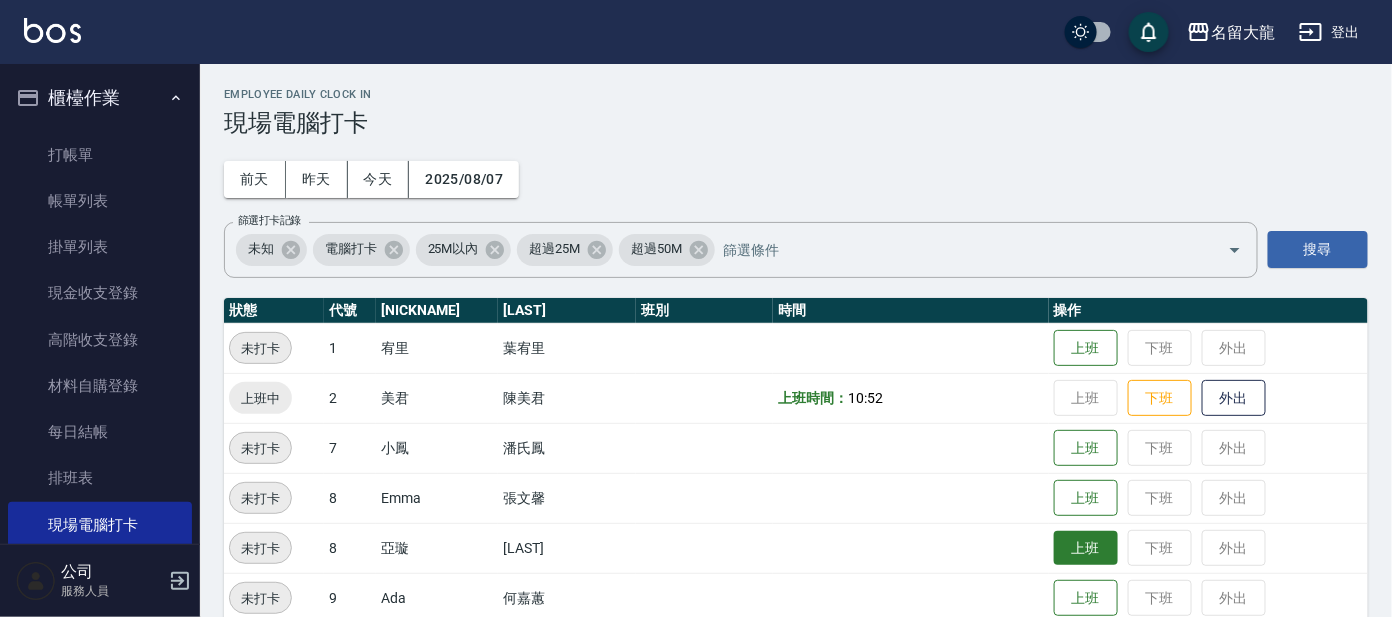 click on "上班" at bounding box center [1086, 548] 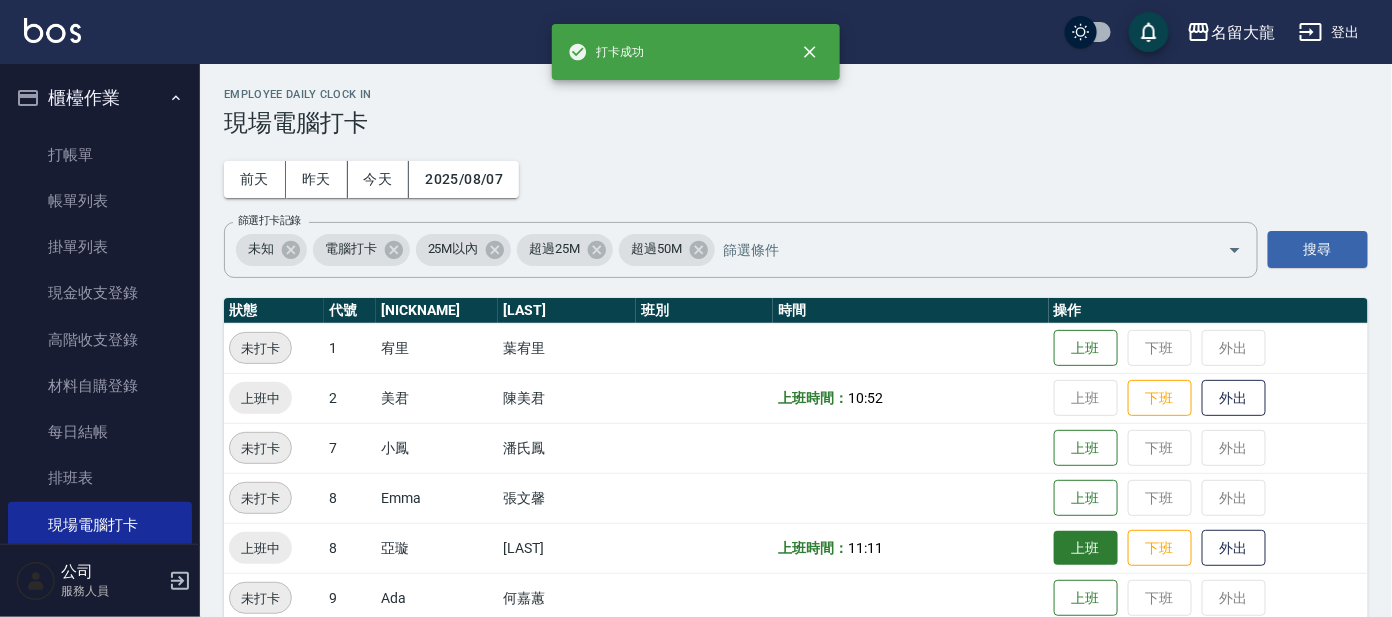 click on "上班 下班 外出" at bounding box center [1208, 548] 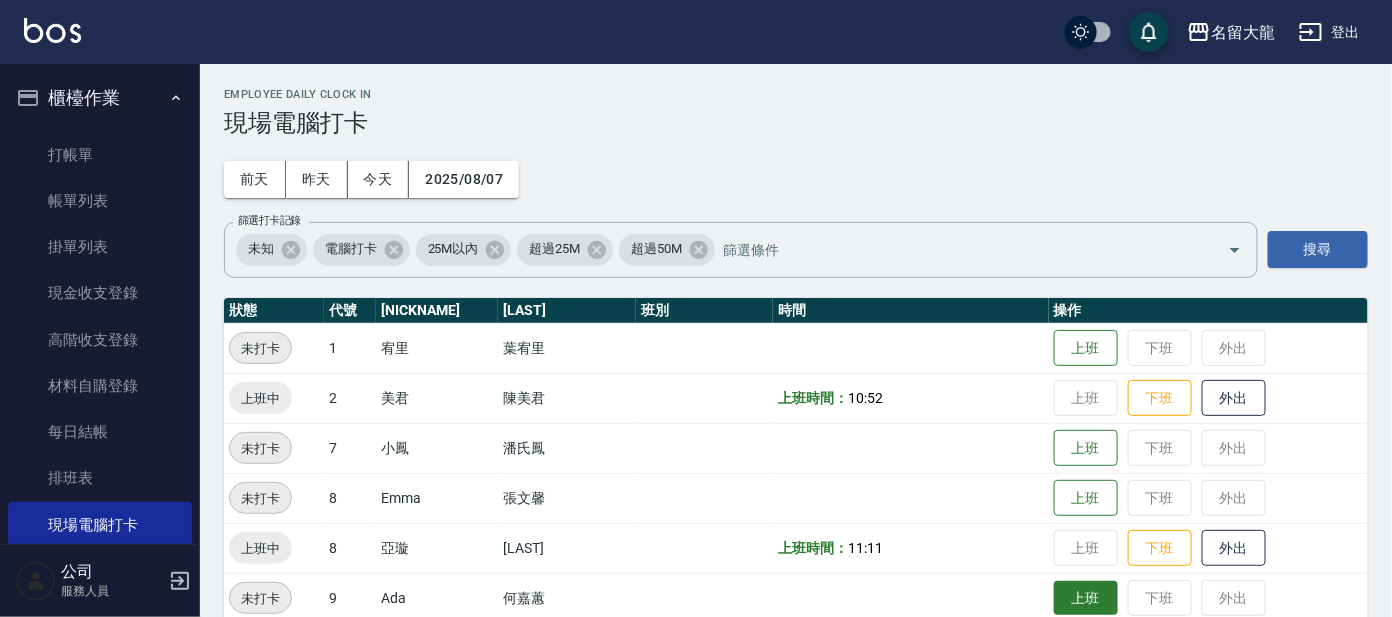 click on "上班" at bounding box center (1086, 598) 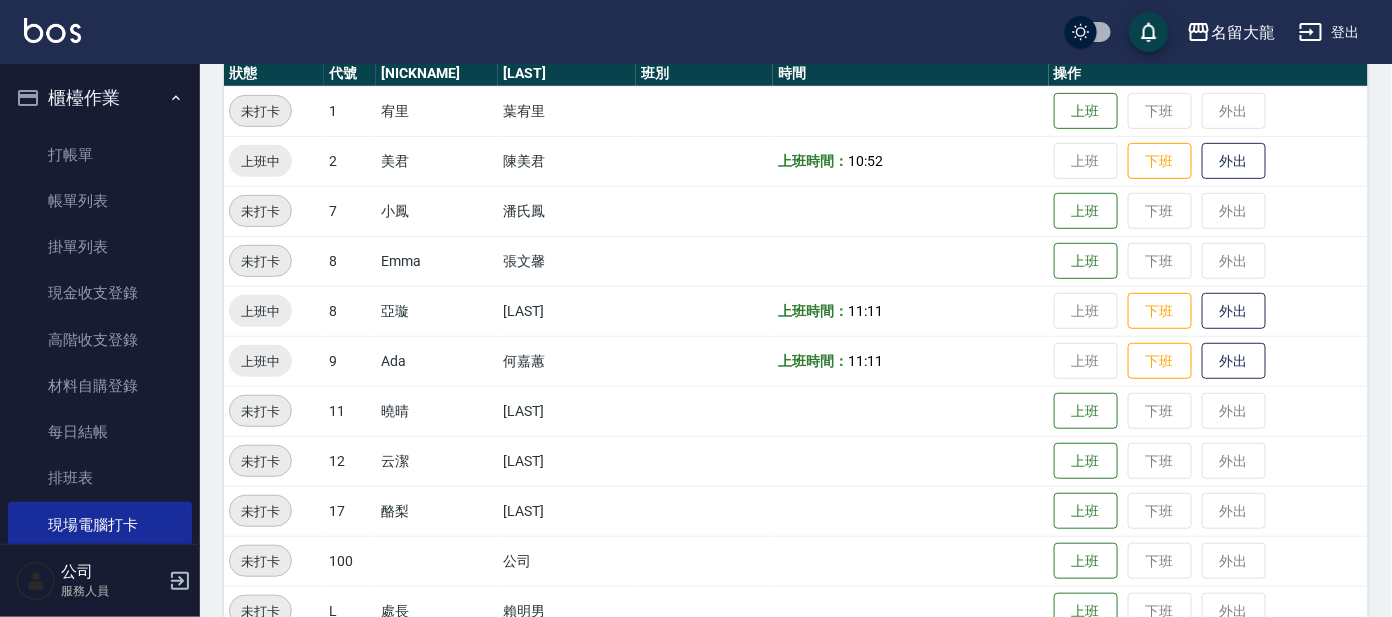 scroll, scrollTop: 249, scrollLeft: 0, axis: vertical 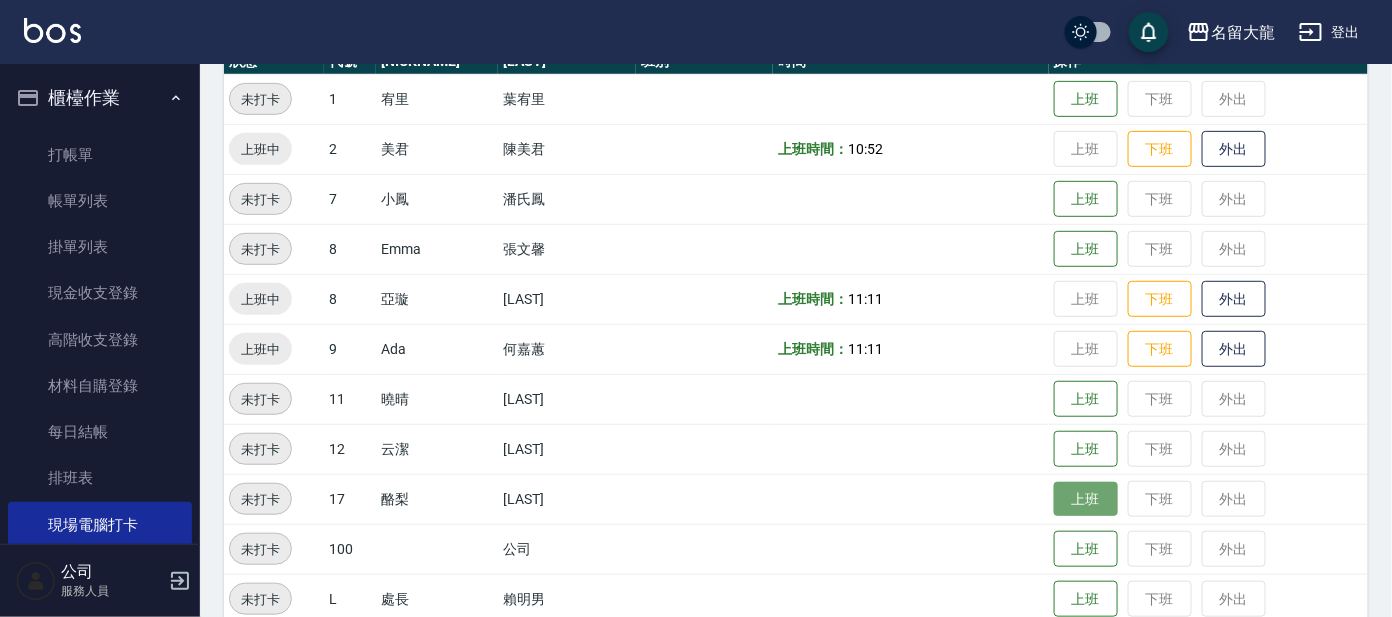 click on "上班" at bounding box center [1086, 499] 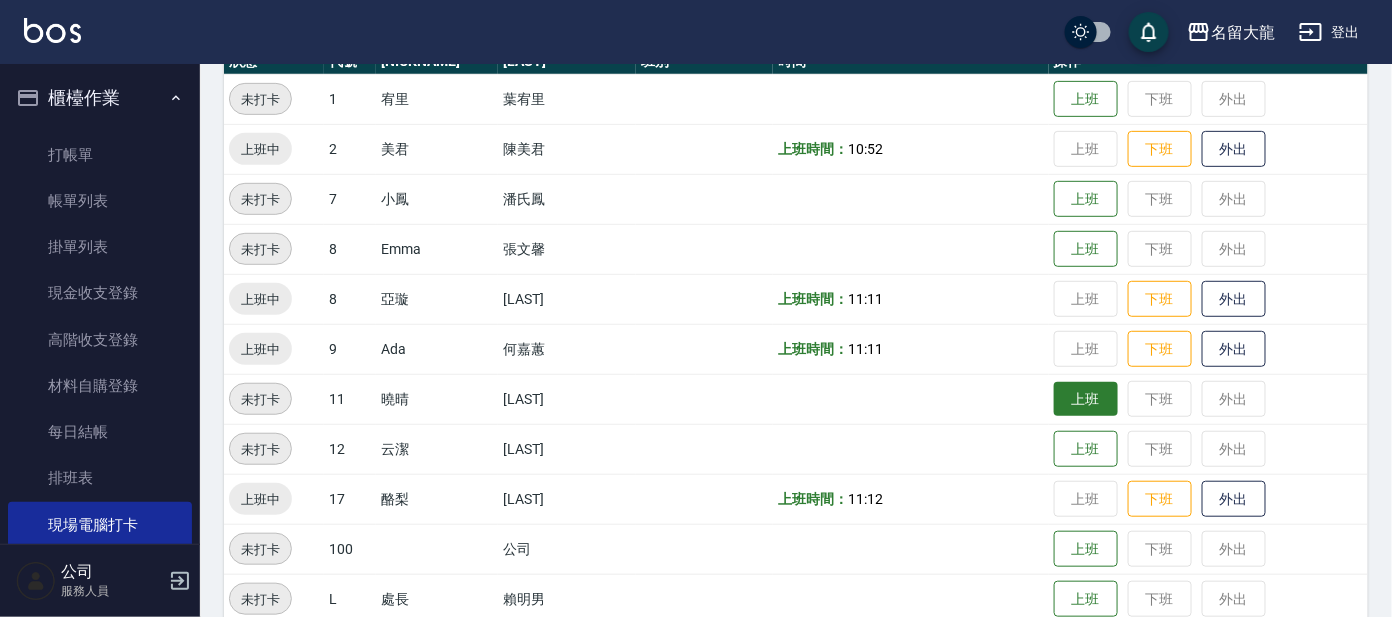 click on "上班" at bounding box center (1086, 399) 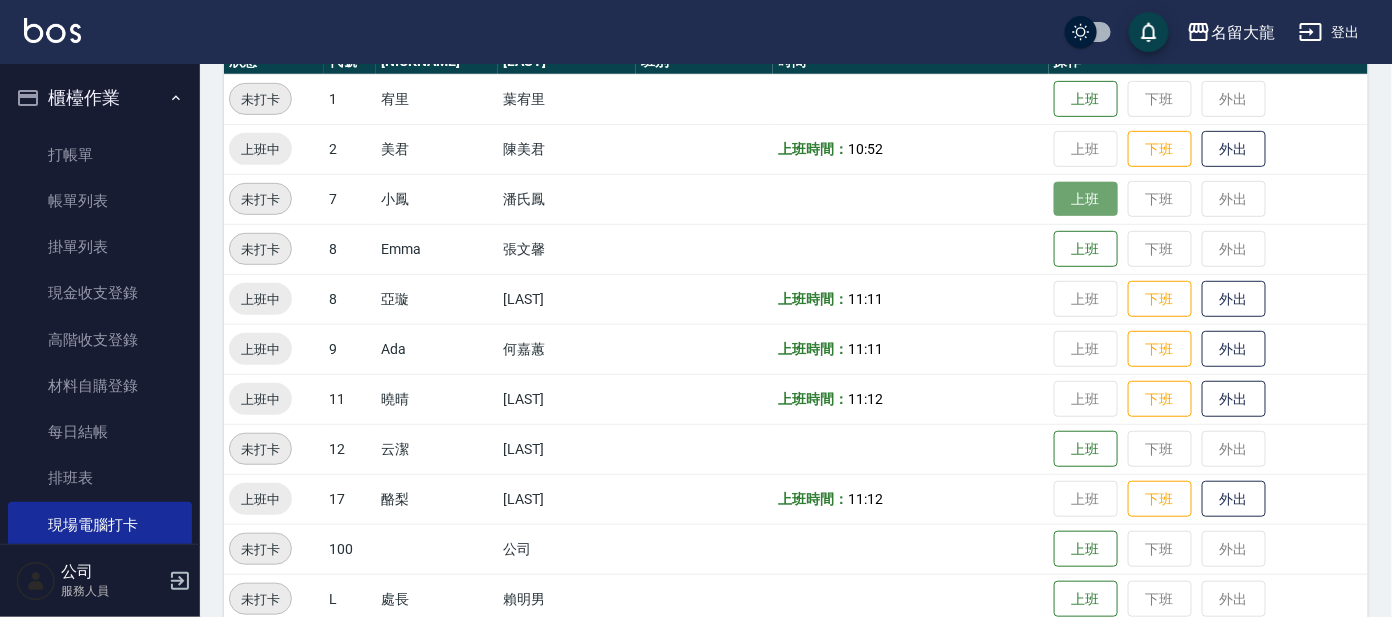 click on "上班" at bounding box center [1086, 199] 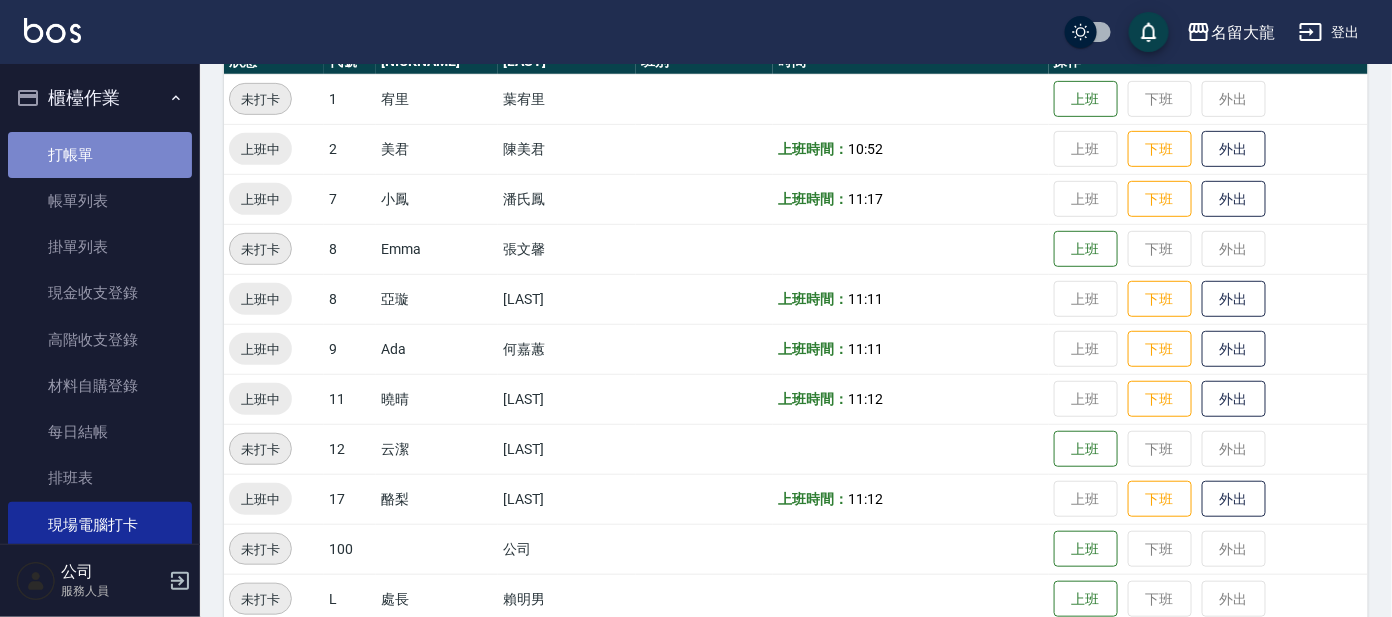 click on "打帳單" at bounding box center [100, 155] 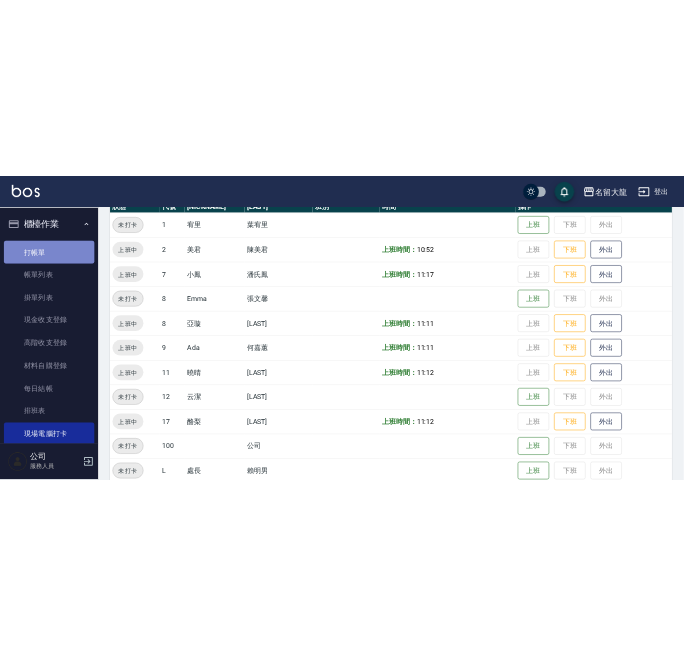 scroll, scrollTop: 0, scrollLeft: 0, axis: both 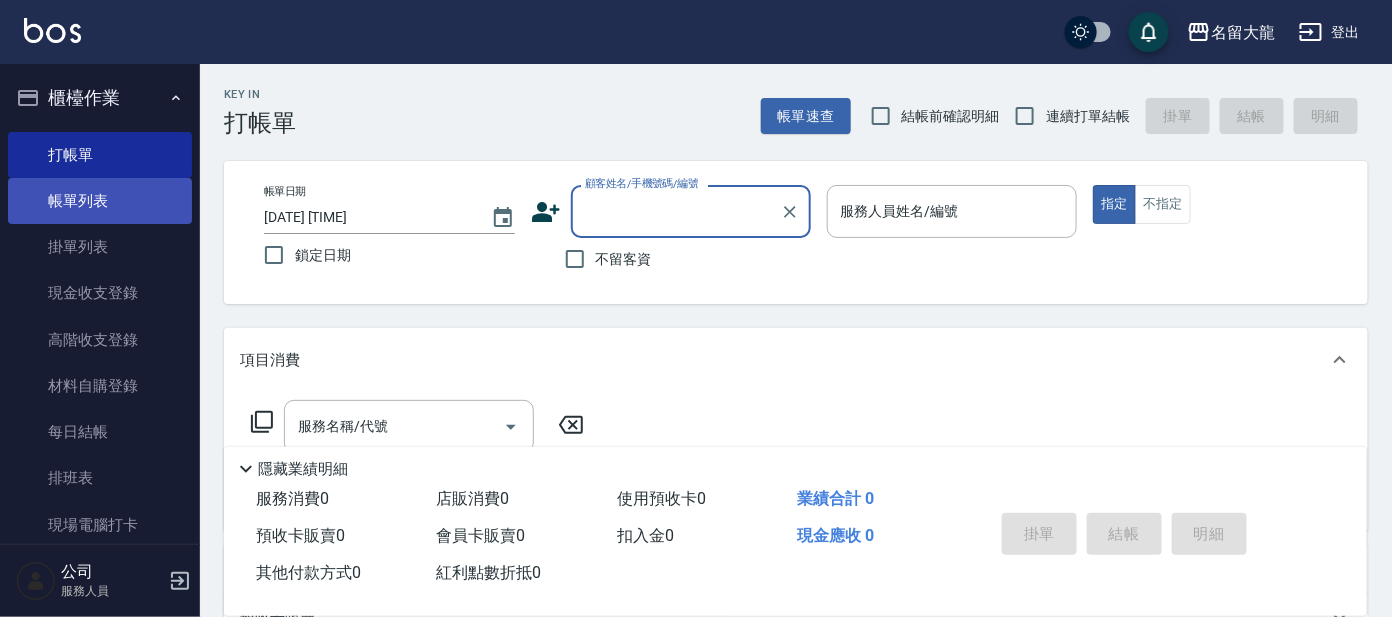 click on "帳單列表" at bounding box center [100, 201] 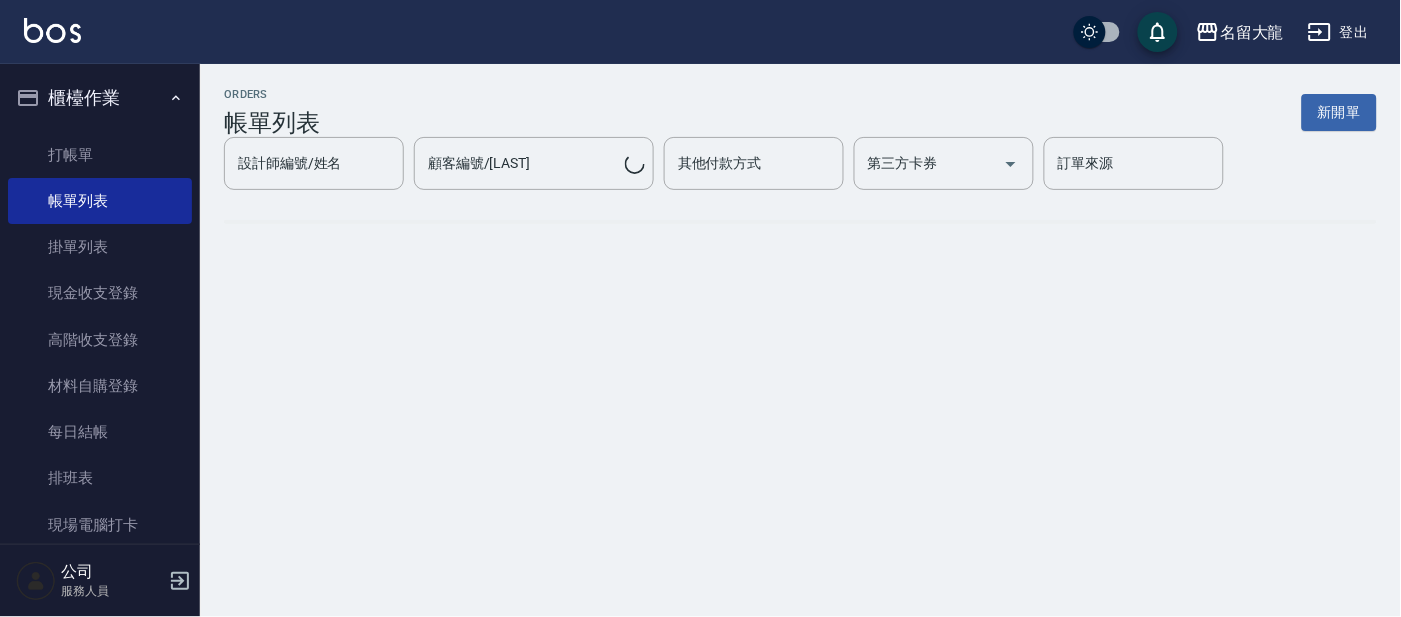 click on "櫃檯作業" at bounding box center (100, 98) 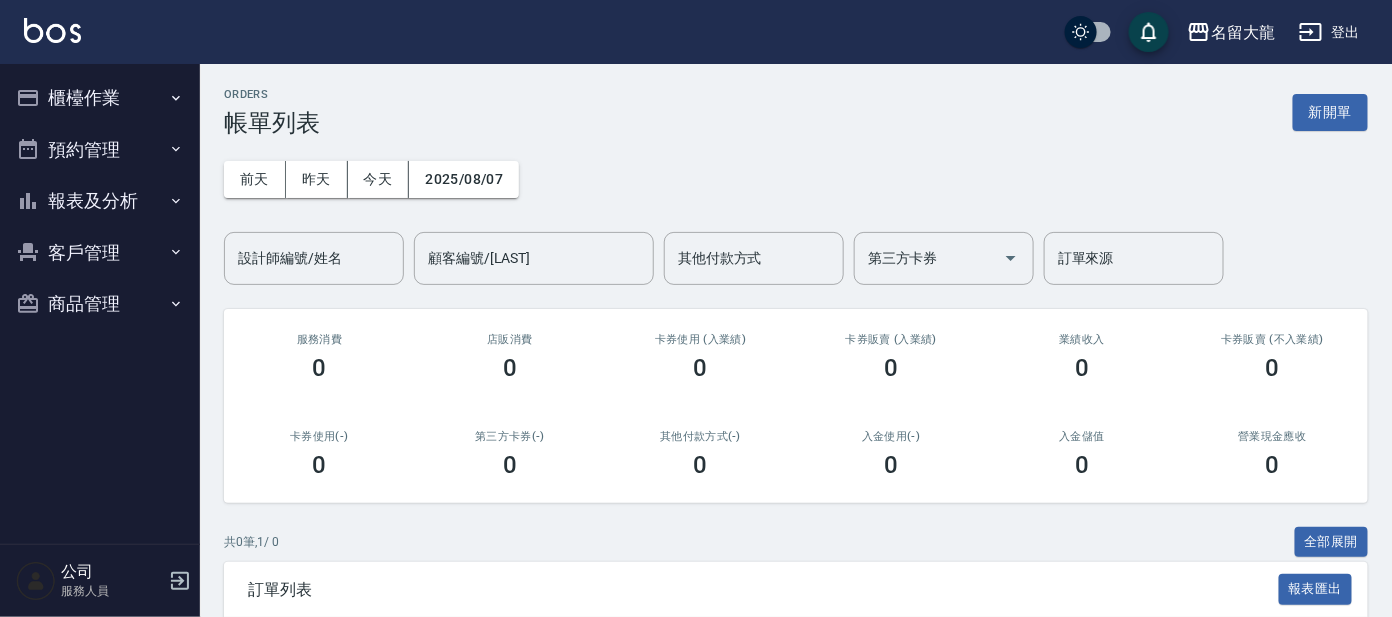 click on "報表及分析" at bounding box center [100, 201] 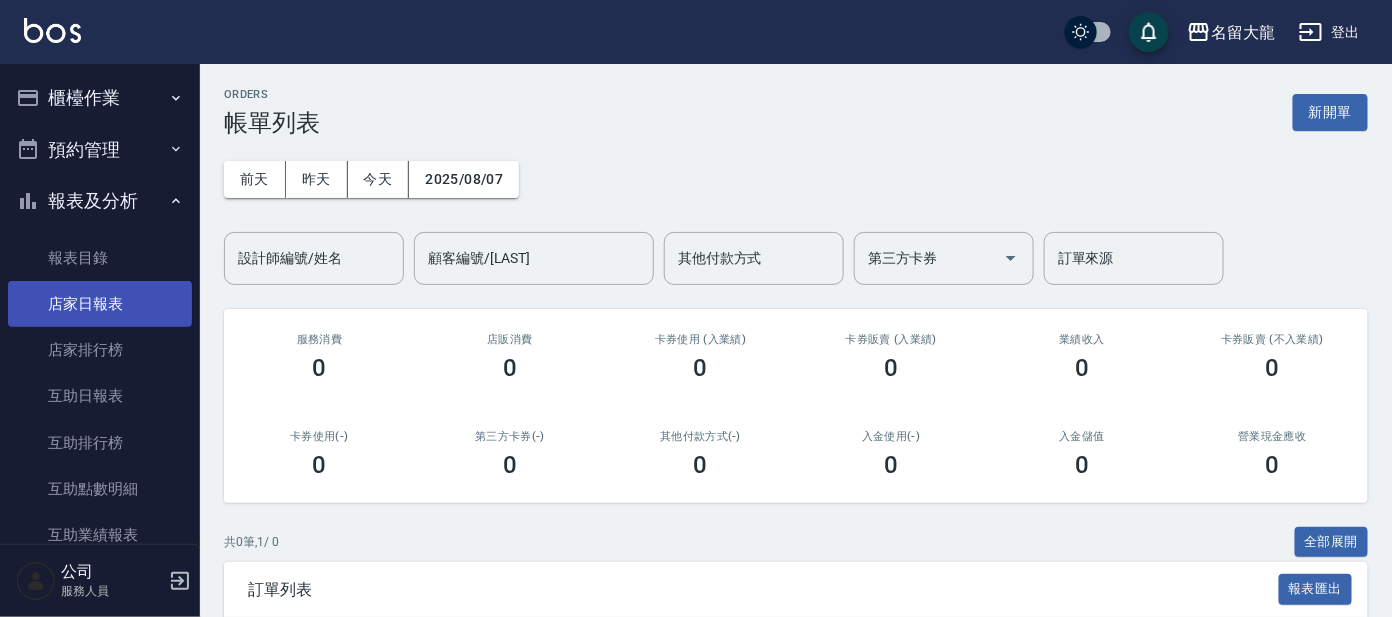 click on "店家日報表" at bounding box center [100, 304] 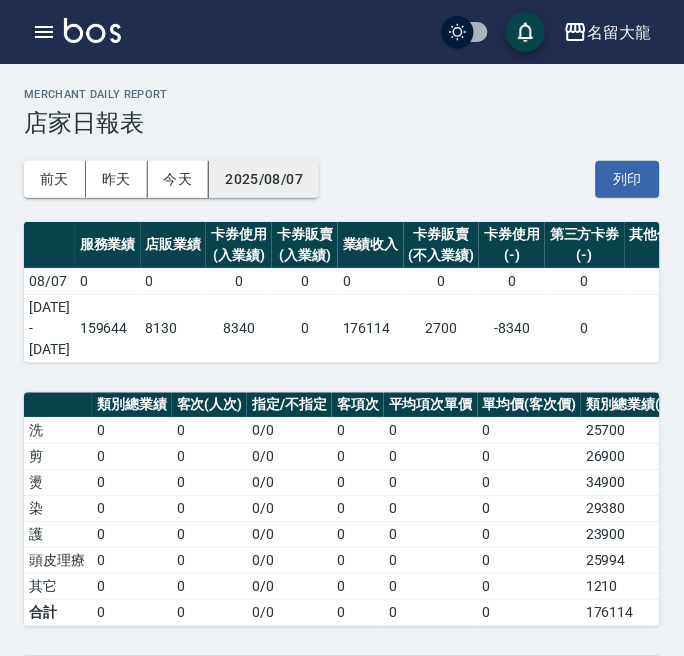 click on "2025/08/07" at bounding box center (264, 179) 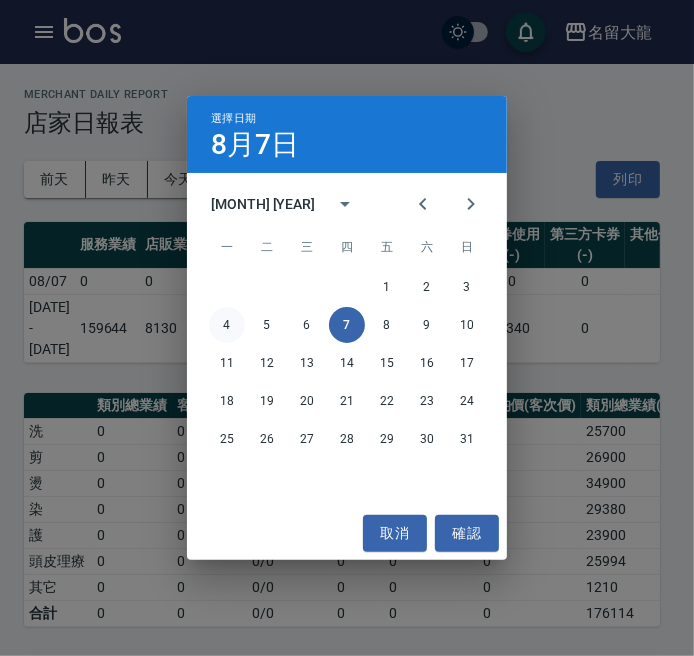 click on "4" at bounding box center [227, 325] 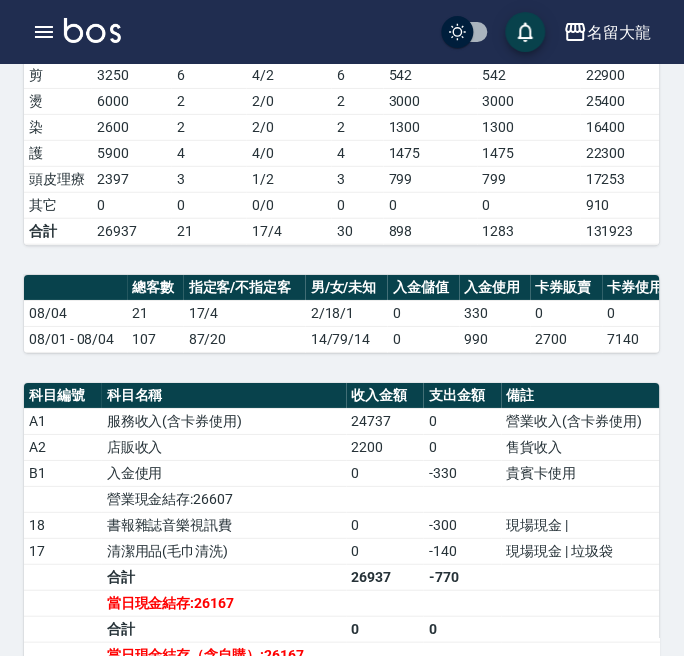 scroll, scrollTop: 400, scrollLeft: 0, axis: vertical 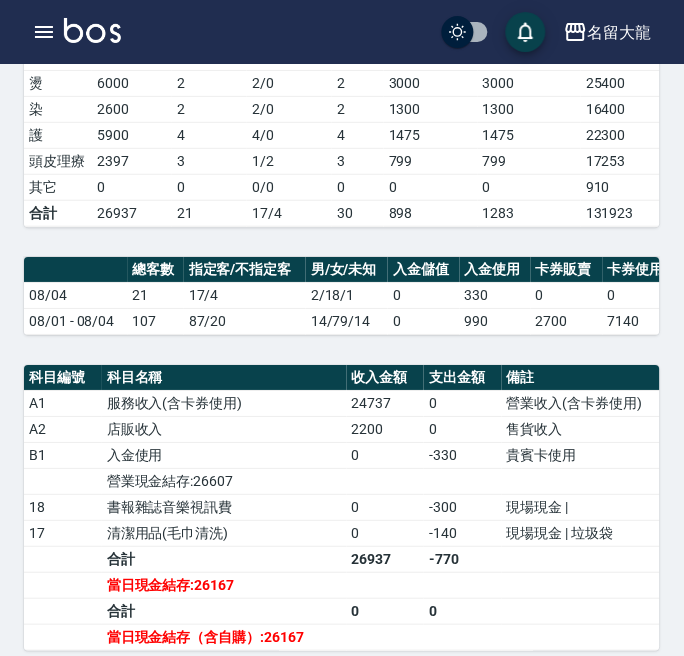 click on "30" at bounding box center (358, 213) 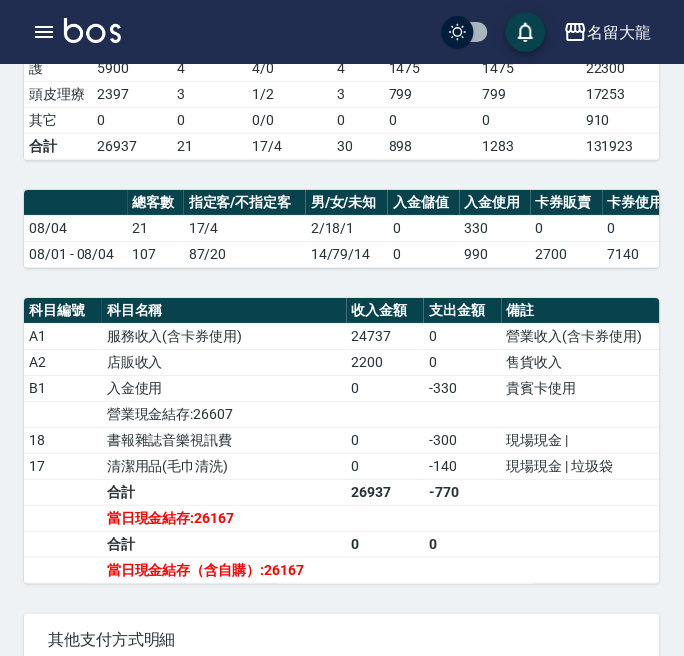 scroll, scrollTop: 525, scrollLeft: 0, axis: vertical 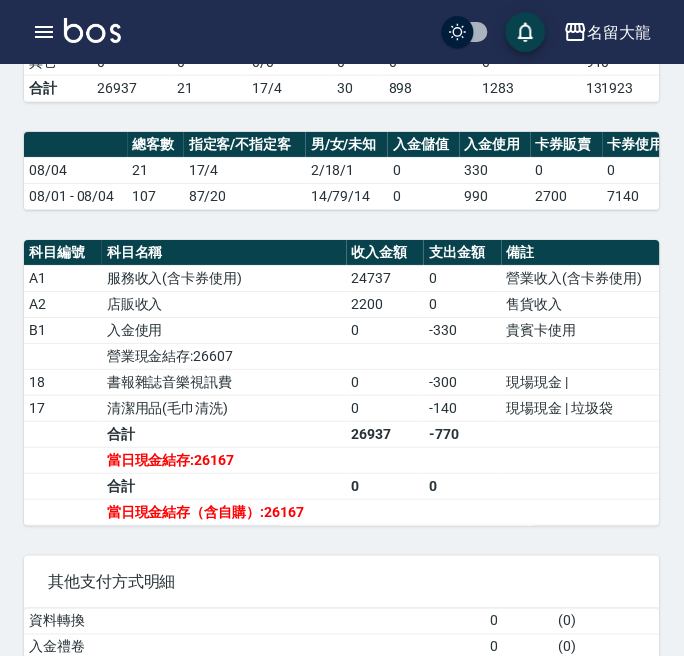 click on "0" at bounding box center [423, 170] 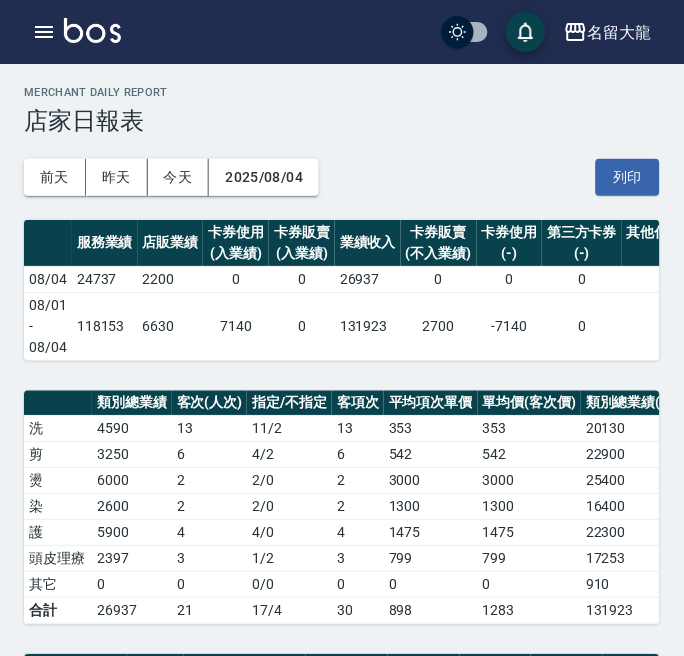 scroll, scrollTop: 0, scrollLeft: 0, axis: both 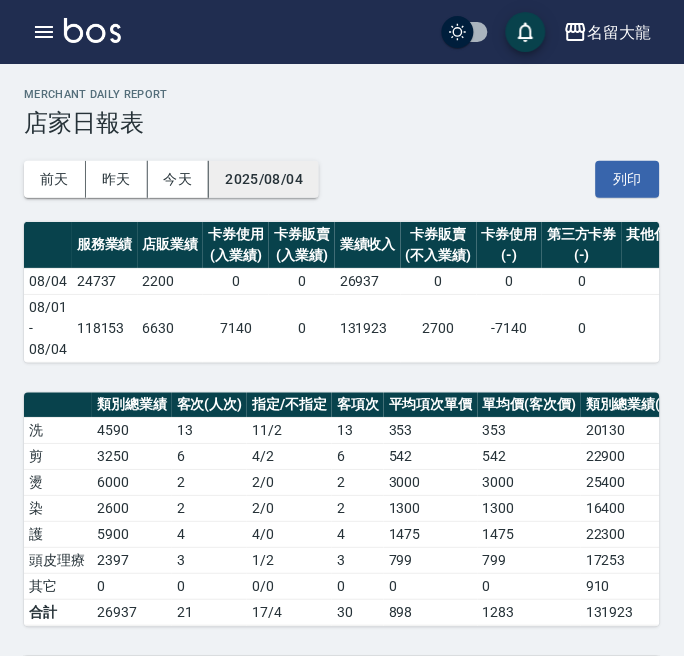 click on "2025/08/04" at bounding box center (264, 179) 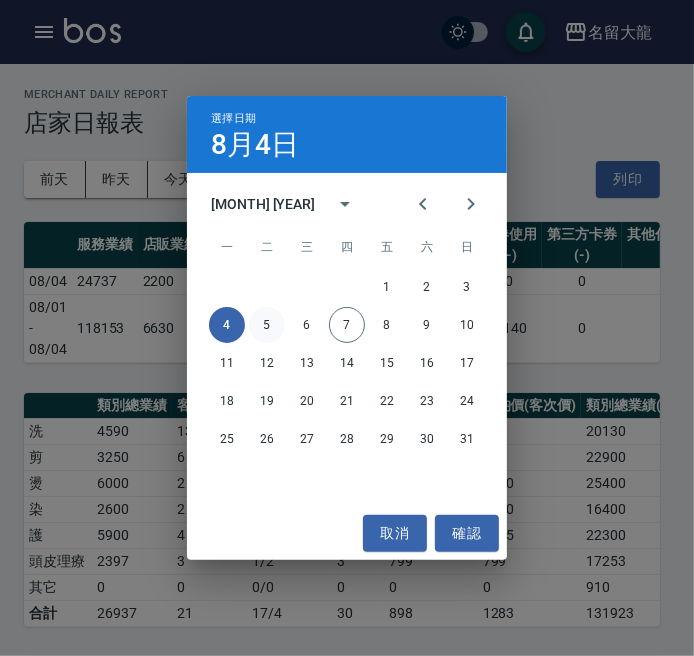 click on "5" at bounding box center [267, 325] 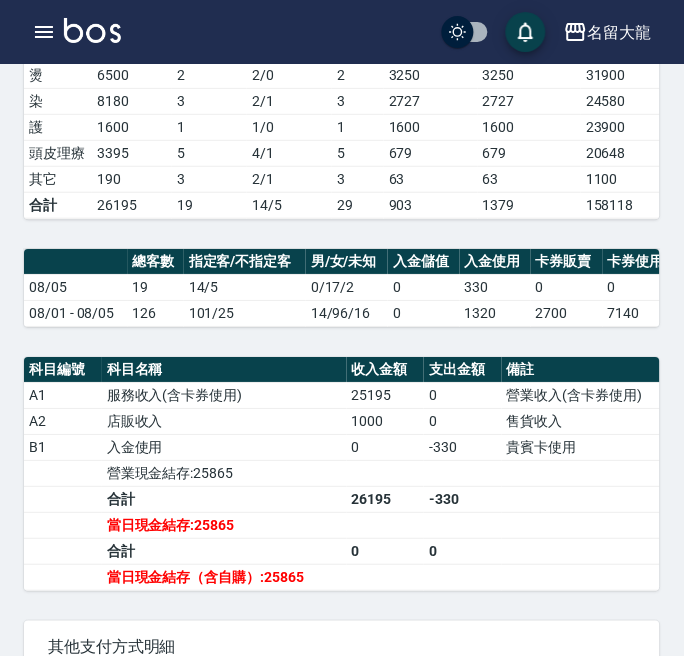 scroll, scrollTop: 389, scrollLeft: 0, axis: vertical 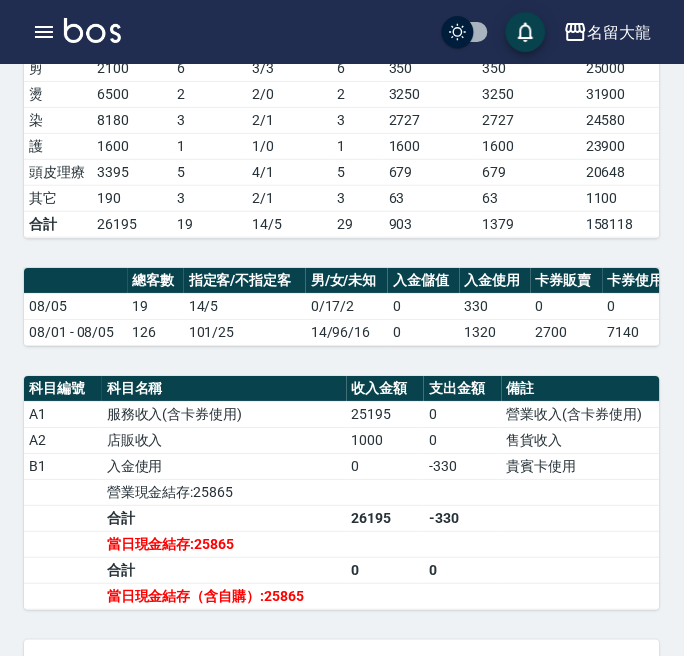 click on "0" at bounding box center [423, 332] 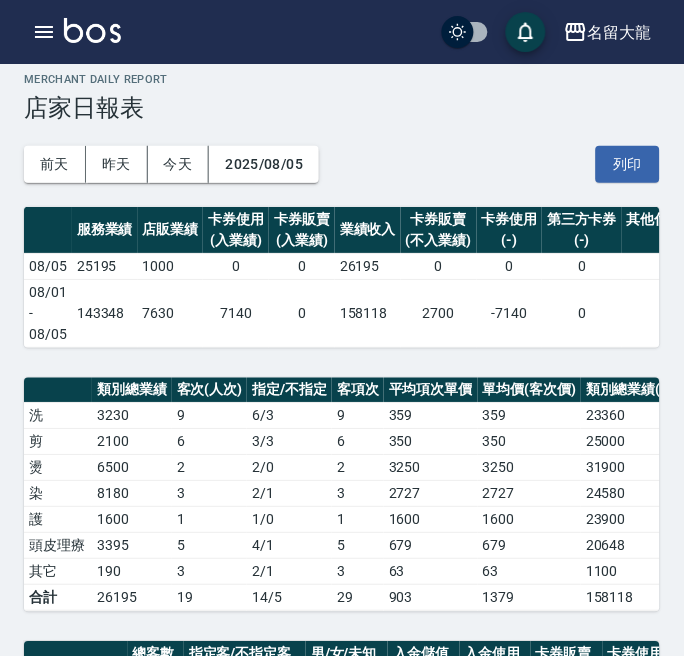 scroll, scrollTop: 0, scrollLeft: 0, axis: both 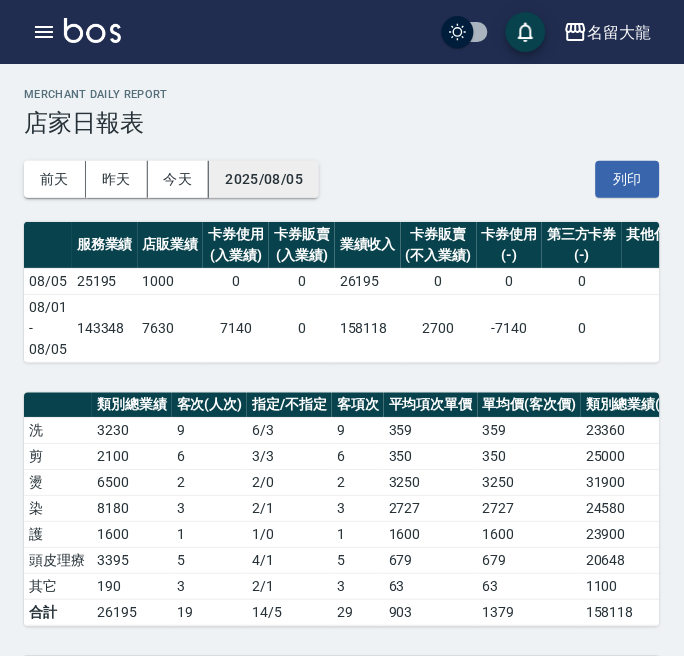 click on "2025/08/05" at bounding box center (264, 179) 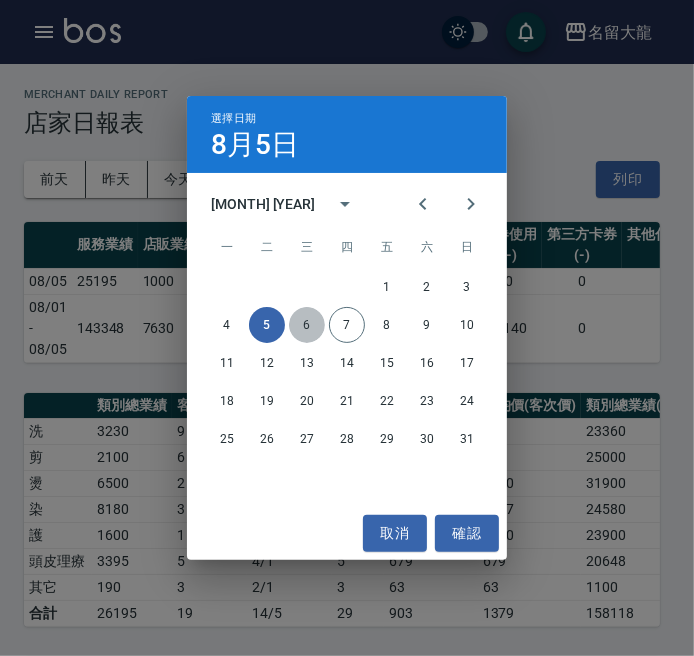 click on "6" at bounding box center [307, 325] 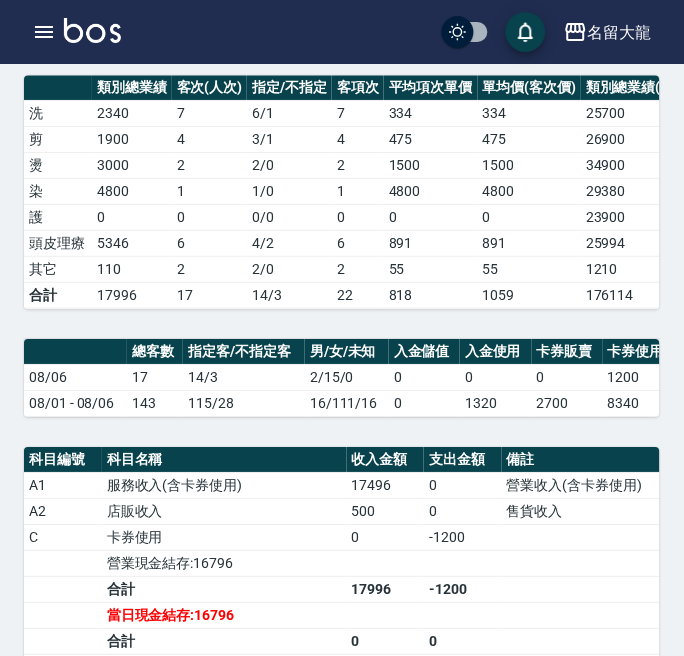 scroll, scrollTop: 374, scrollLeft: 0, axis: vertical 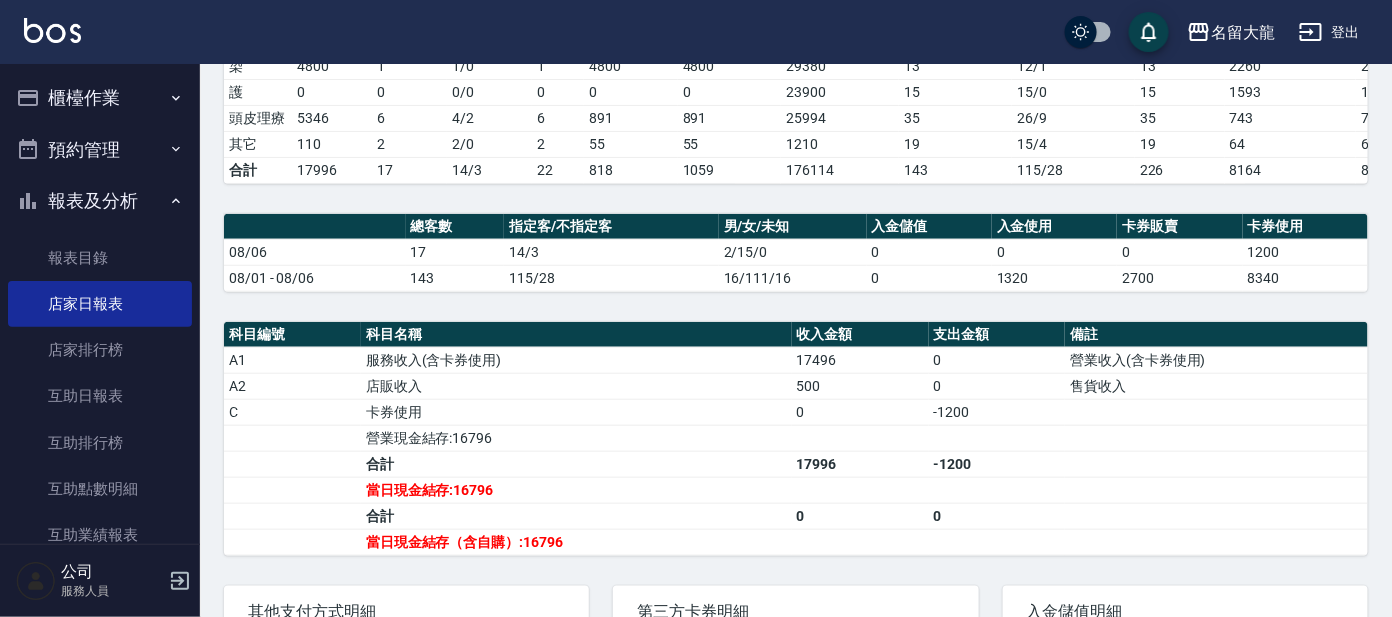 click on "報表及分析" at bounding box center [100, 201] 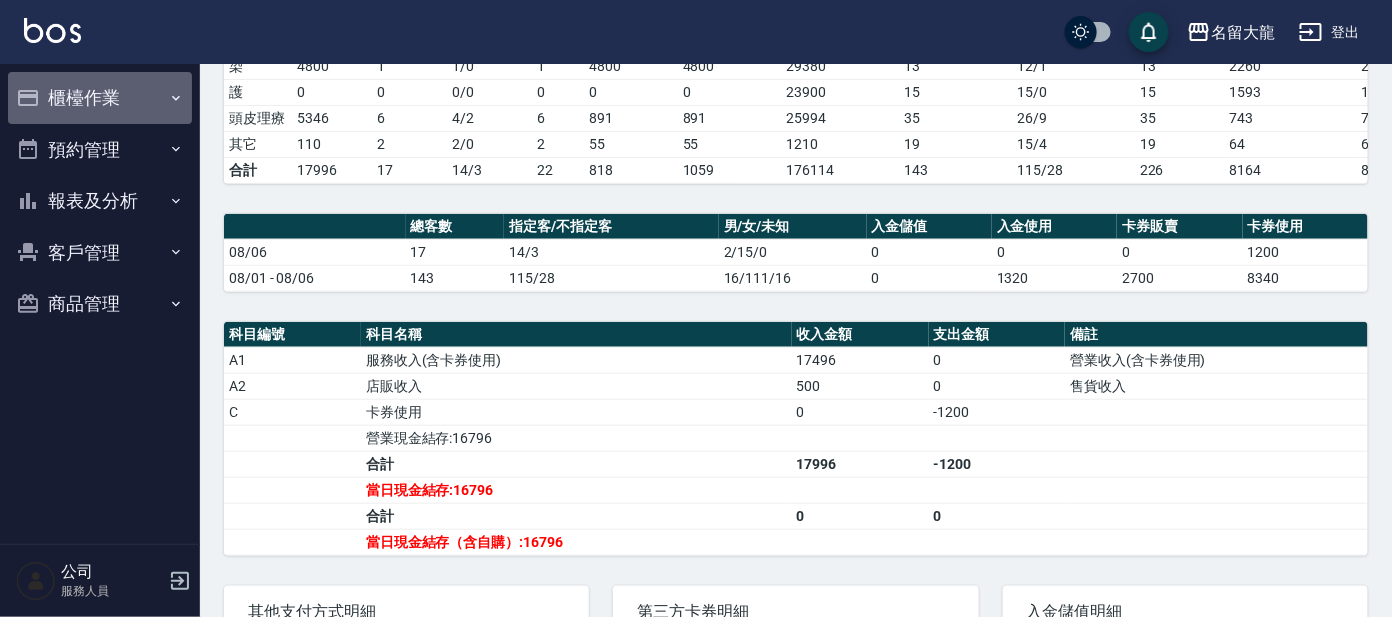 click on "櫃檯作業" at bounding box center [100, 98] 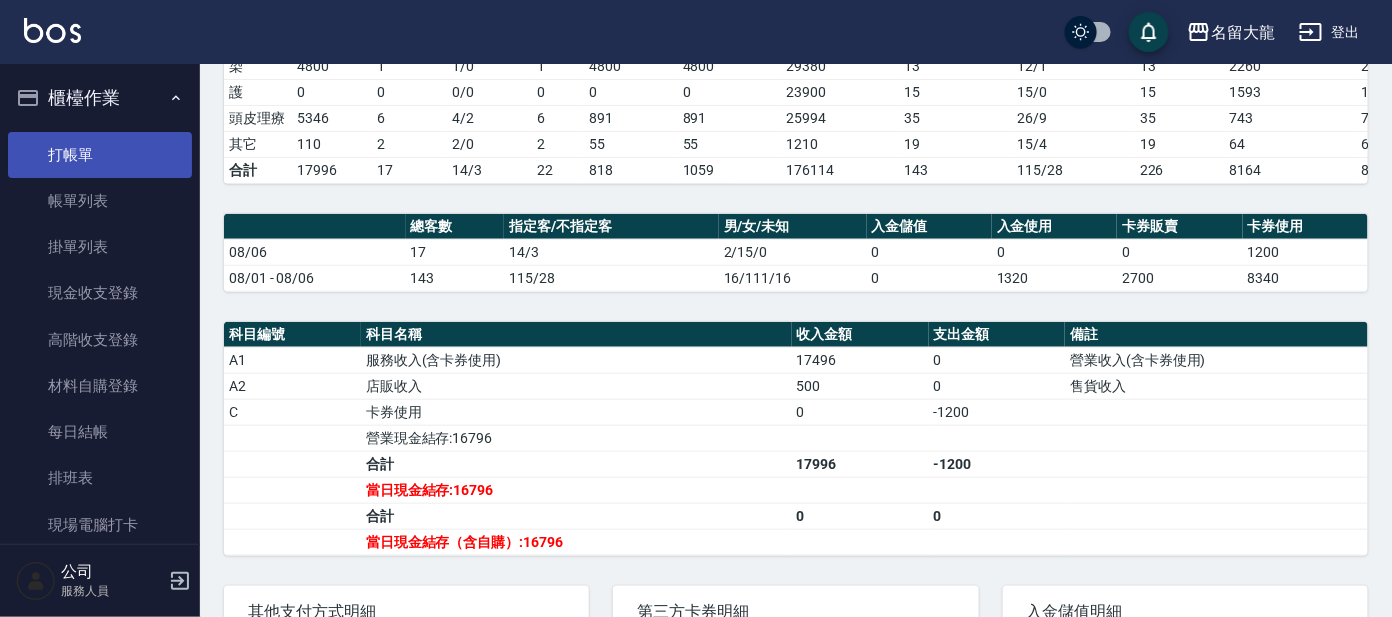 drag, startPoint x: 100, startPoint y: 191, endPoint x: 106, endPoint y: 173, distance: 18.973665 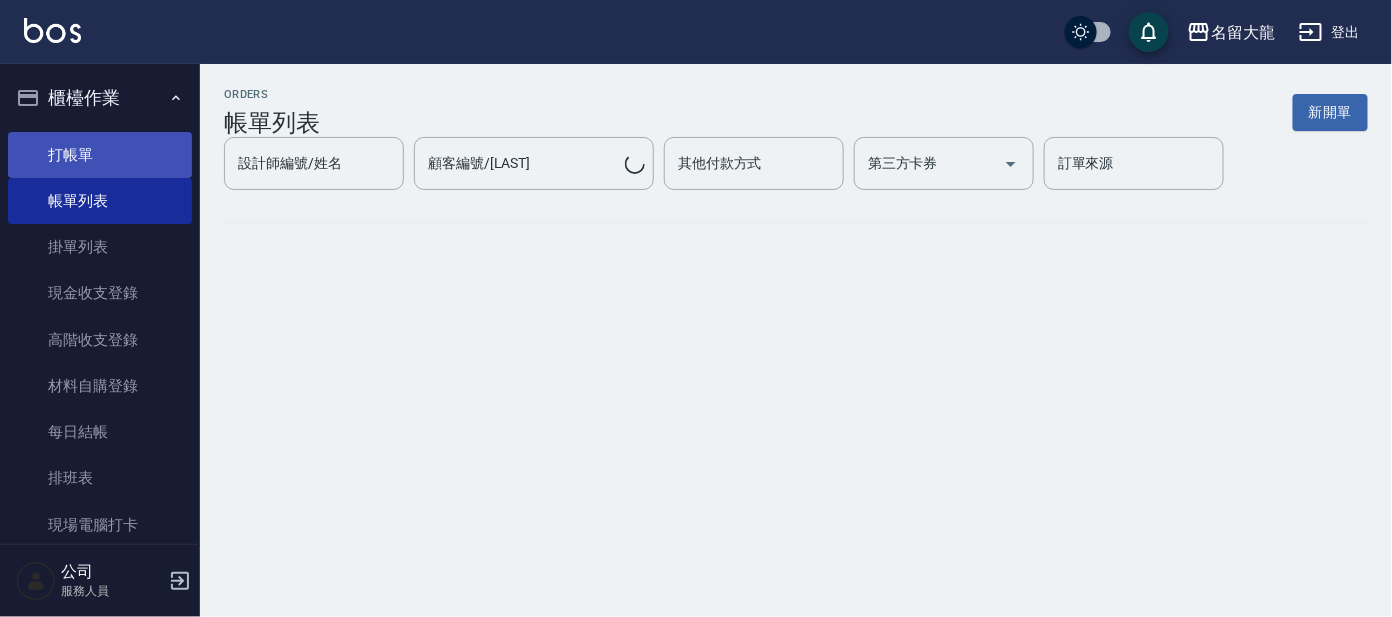 scroll, scrollTop: 0, scrollLeft: 0, axis: both 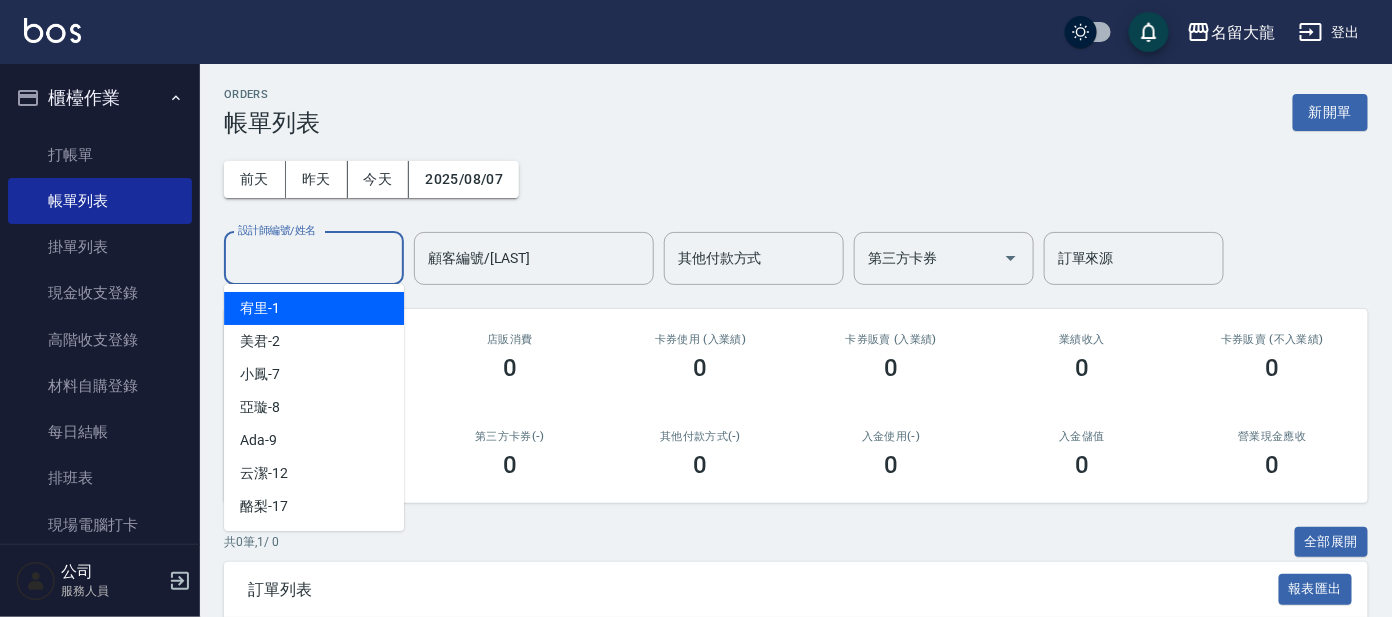 click on "設計師編號/姓名" at bounding box center [314, 258] 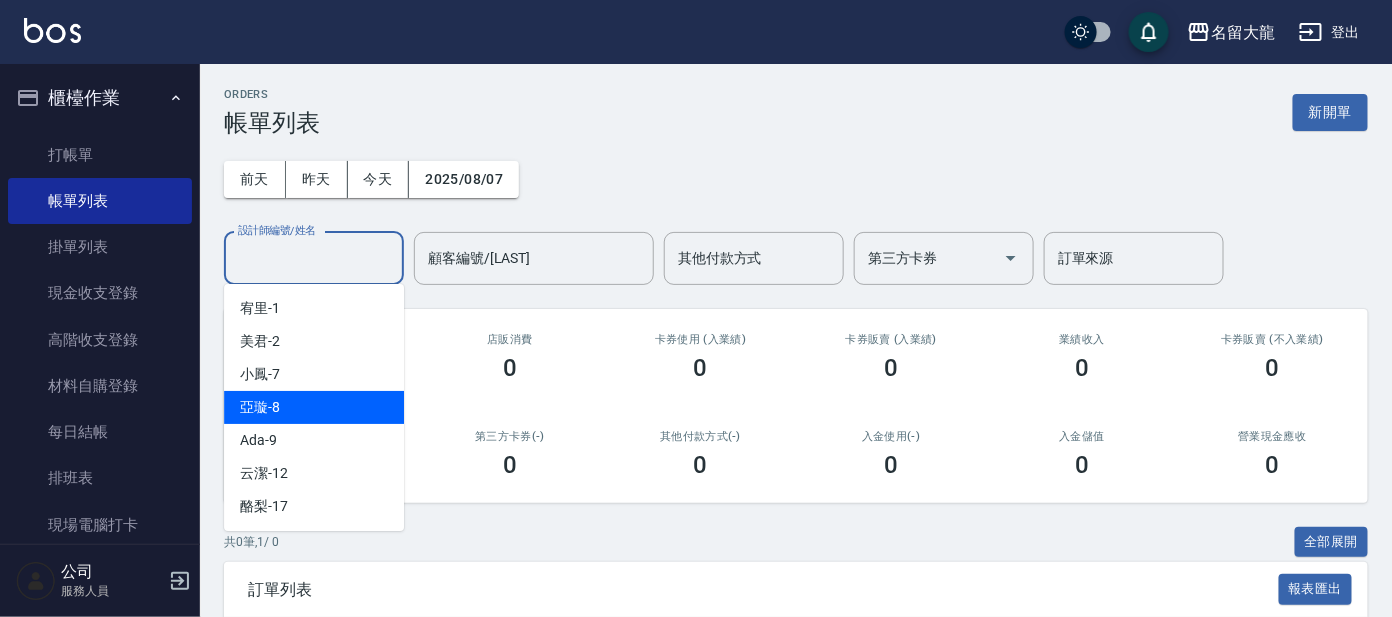 click on "亞璇 -8" at bounding box center [314, 407] 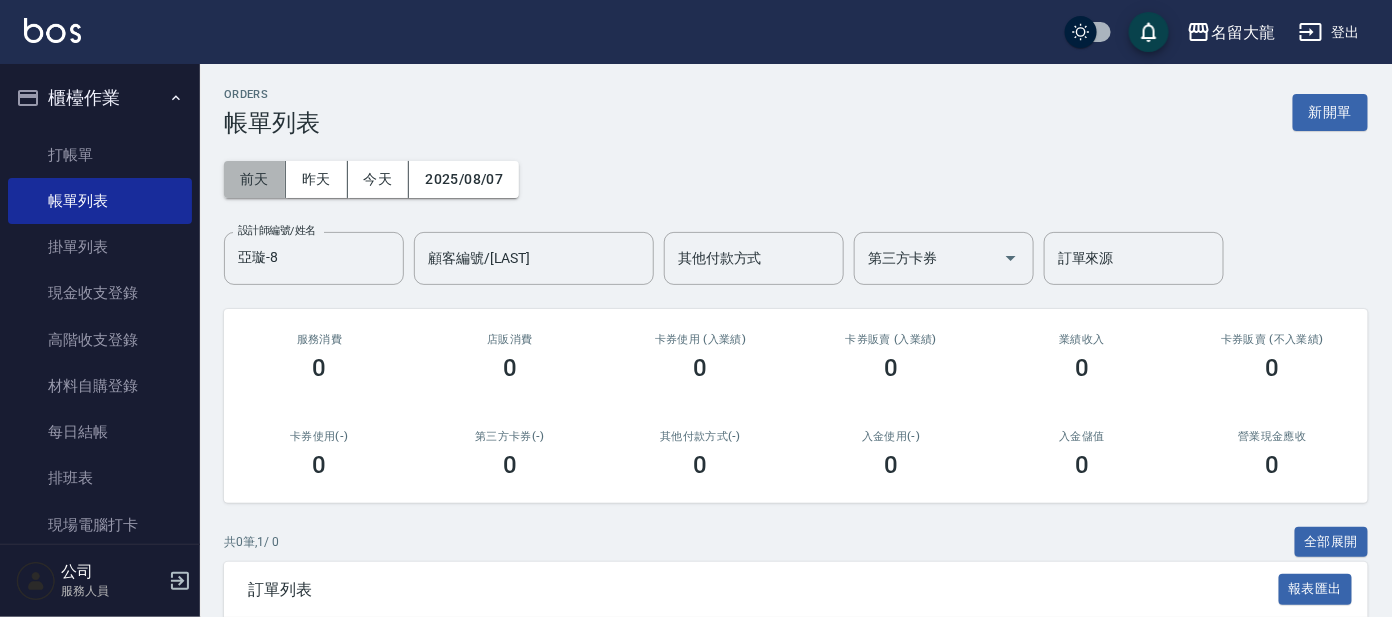click on "前天" at bounding box center (255, 179) 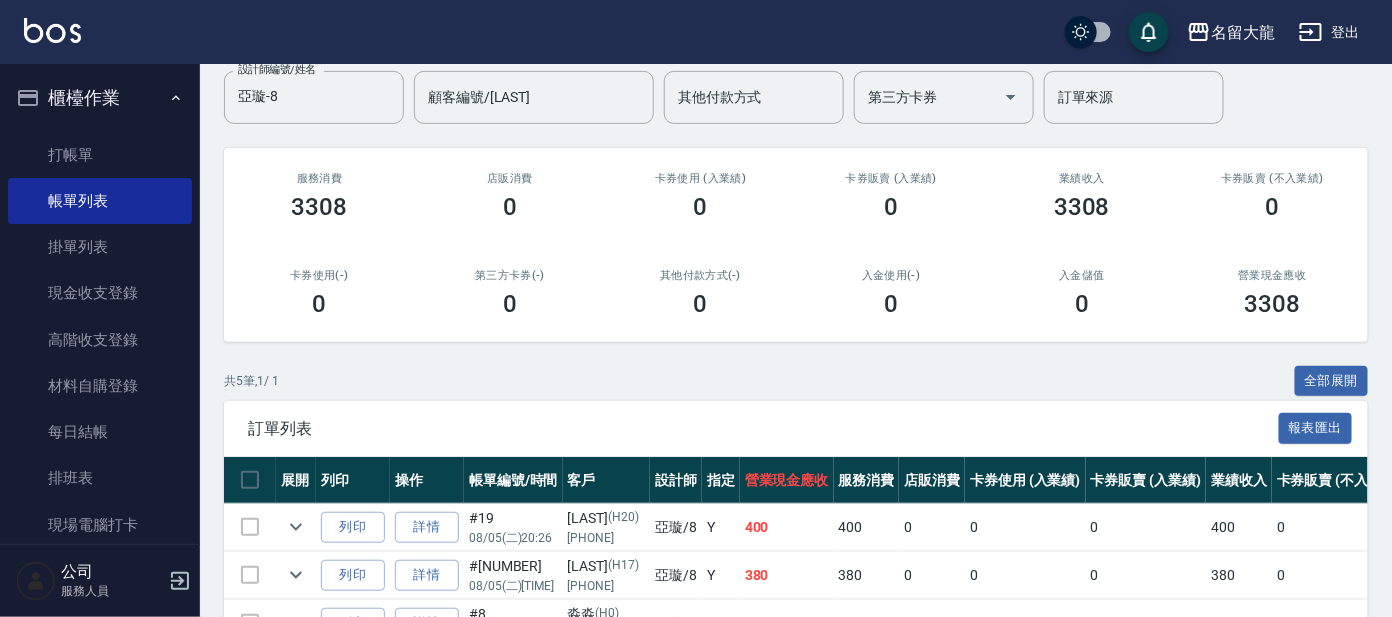 scroll, scrollTop: 0, scrollLeft: 0, axis: both 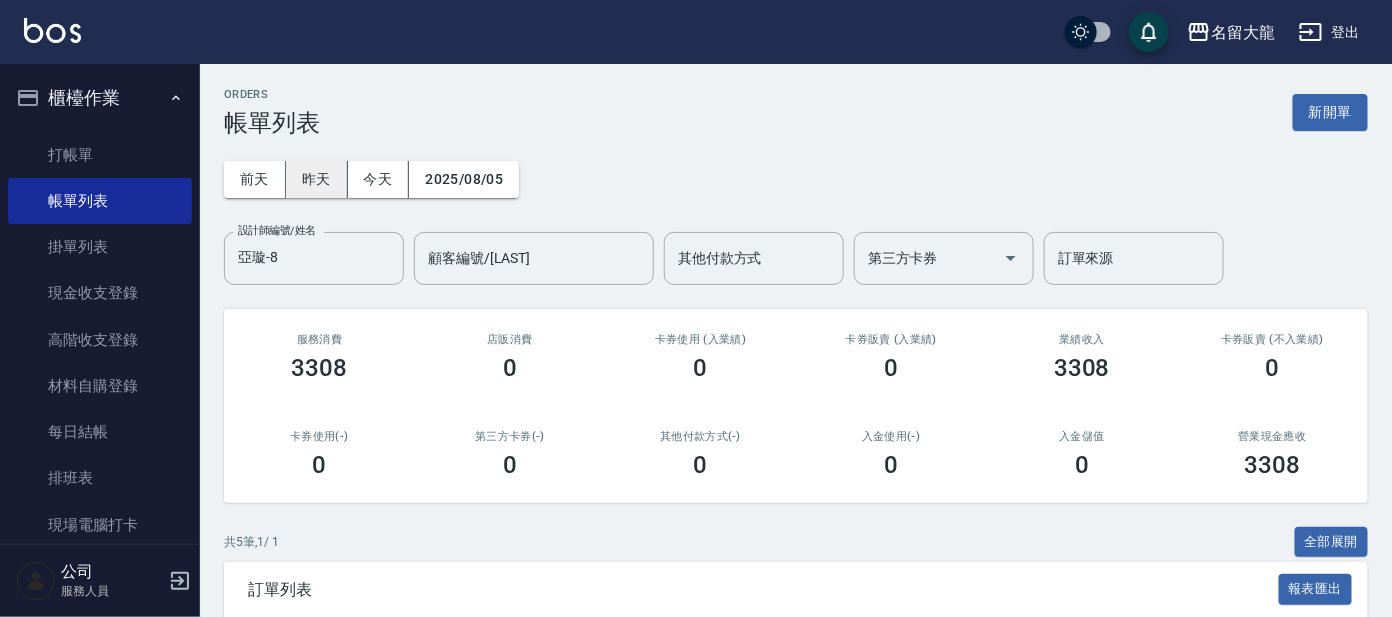 click on "昨天" at bounding box center [317, 179] 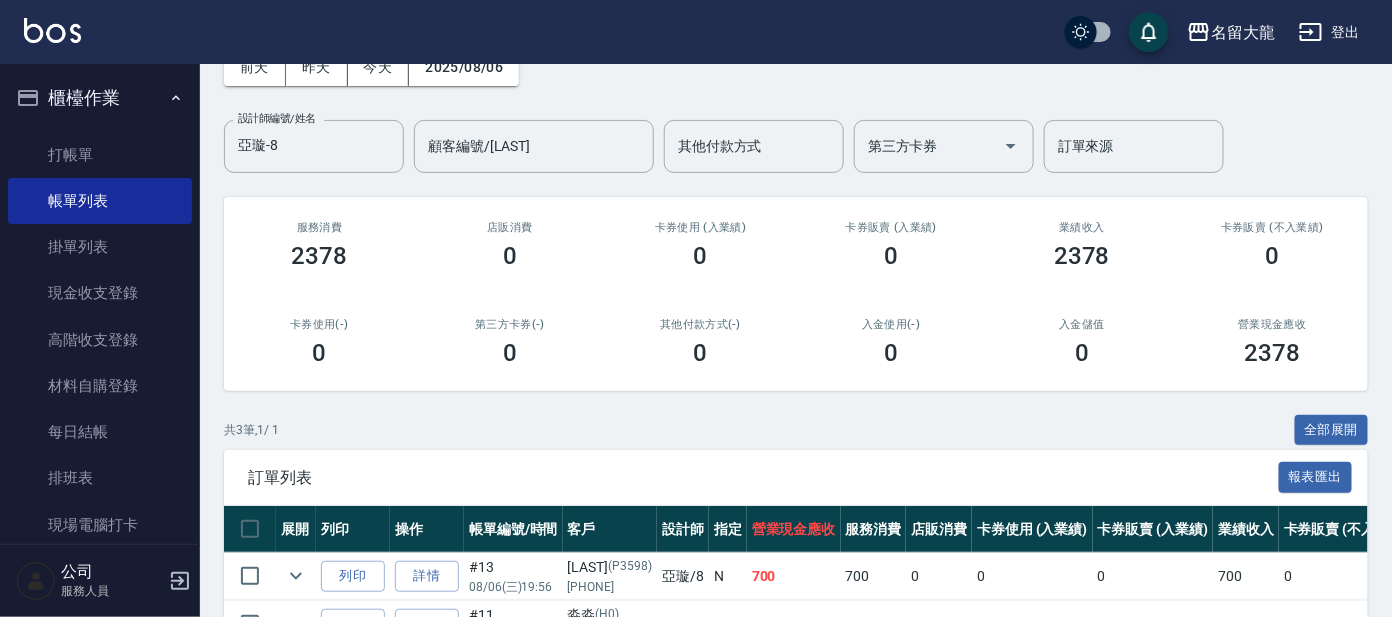 scroll, scrollTop: 249, scrollLeft: 0, axis: vertical 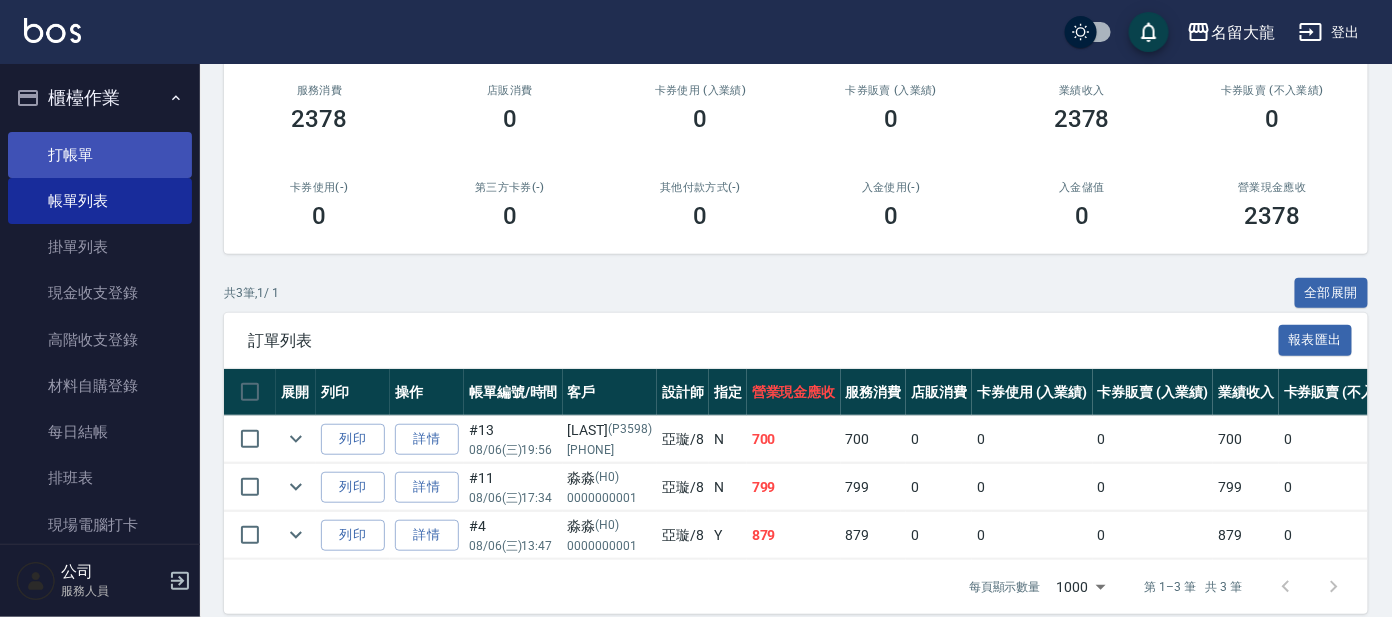 click on "打帳單" at bounding box center (100, 155) 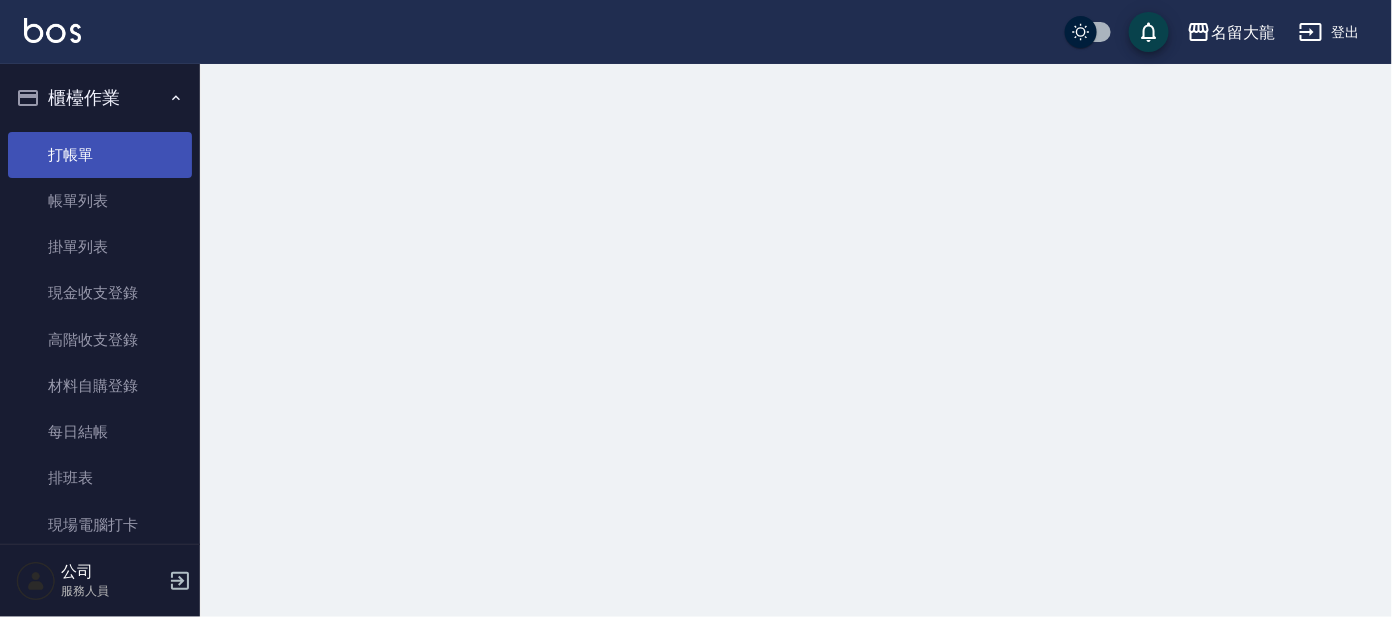 scroll, scrollTop: 0, scrollLeft: 0, axis: both 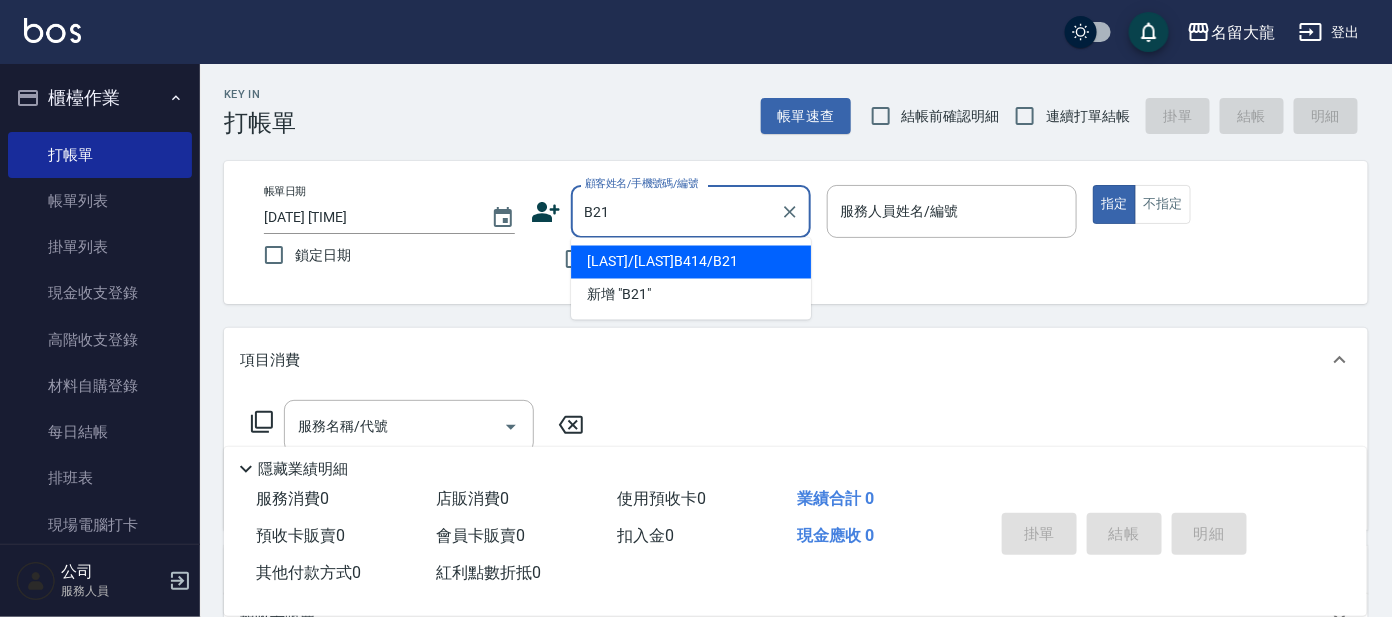 type on "番曉金/番曉金B414/B21" 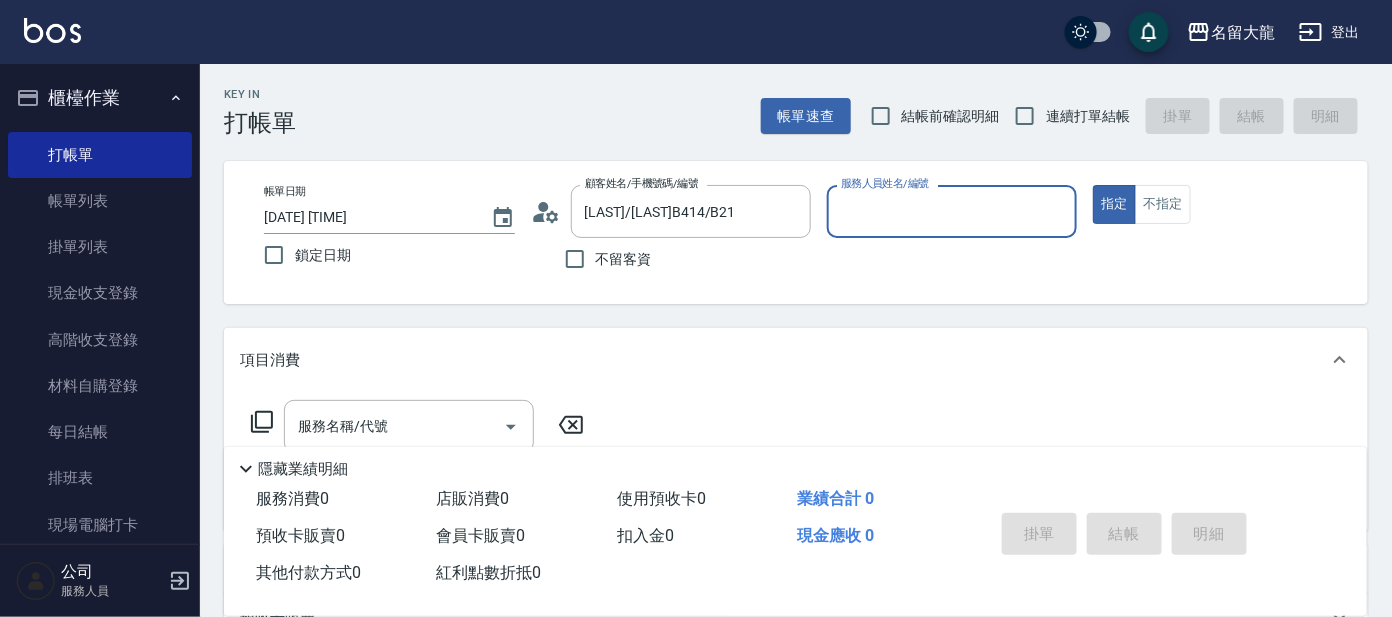 type on "美君-2" 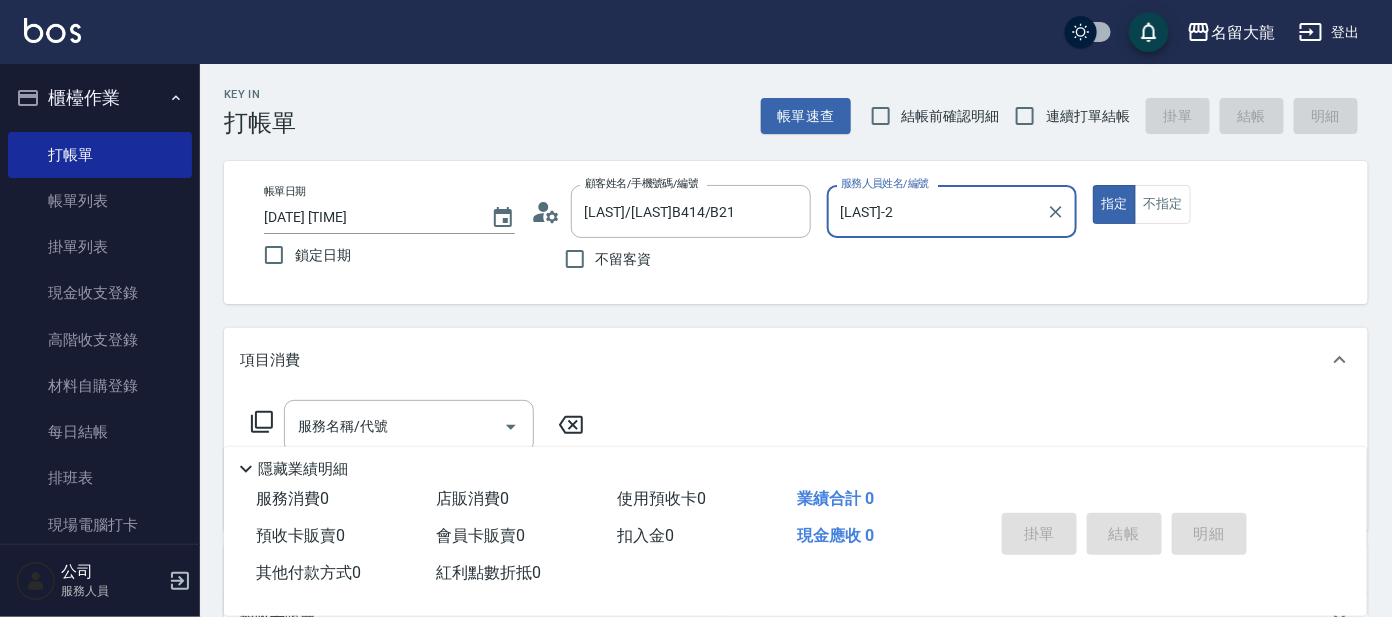 scroll, scrollTop: 124, scrollLeft: 0, axis: vertical 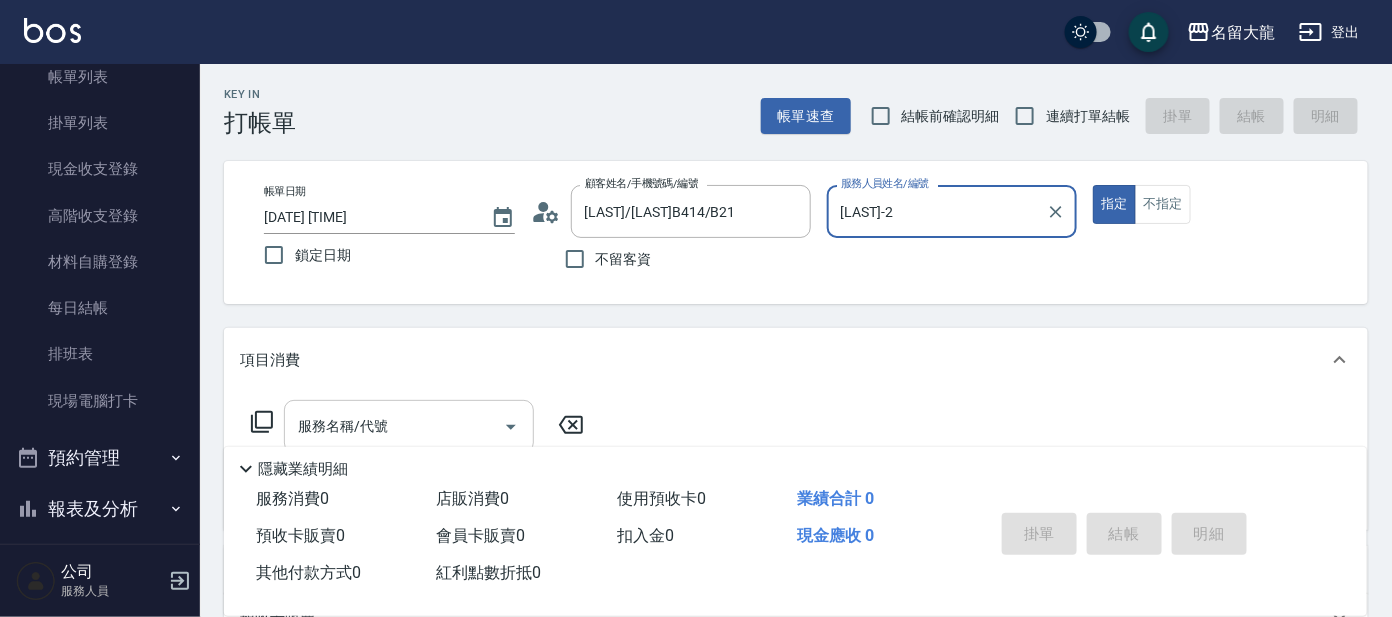 click on "服務名稱/代號" at bounding box center (394, 426) 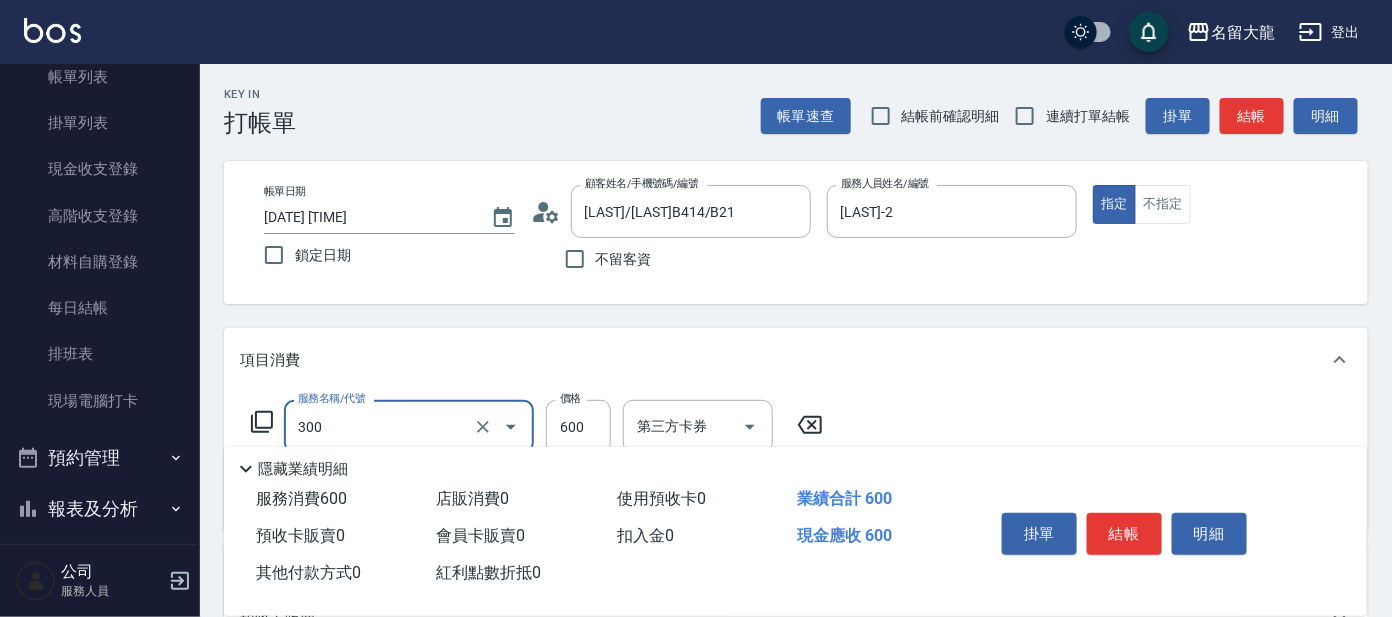 click on "300" at bounding box center (381, 426) 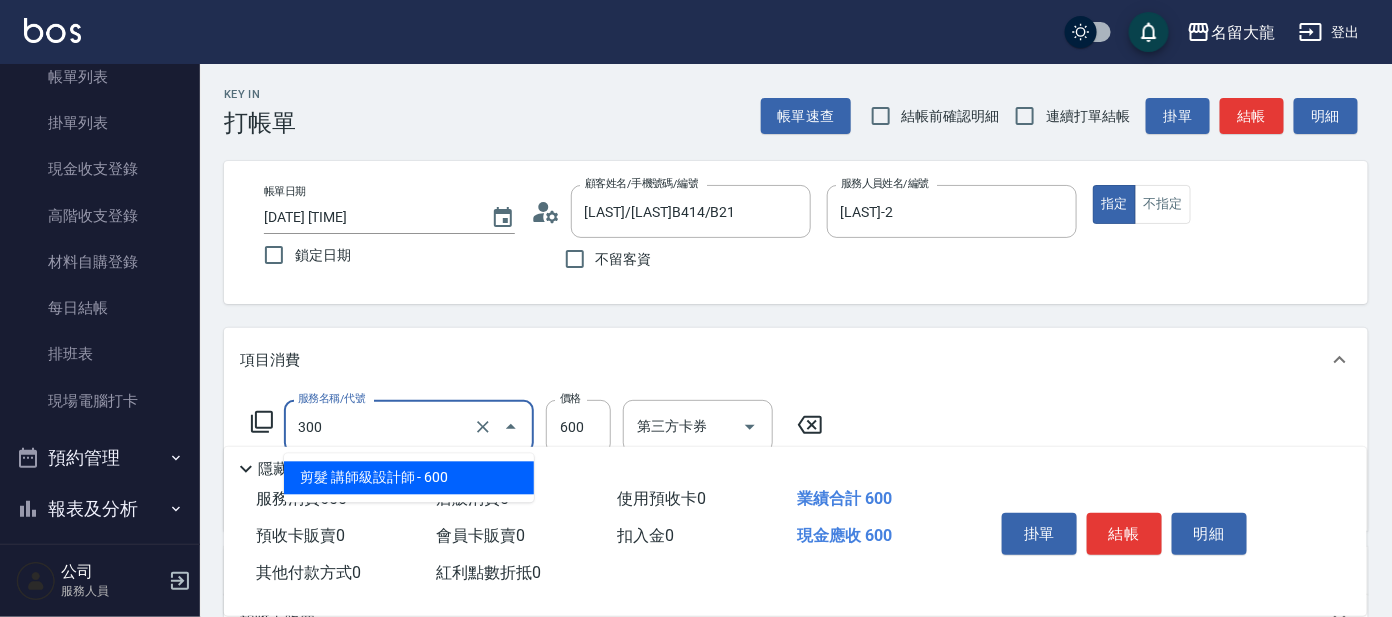 click on "剪髮 講師級設計師 - 600" at bounding box center [409, 478] 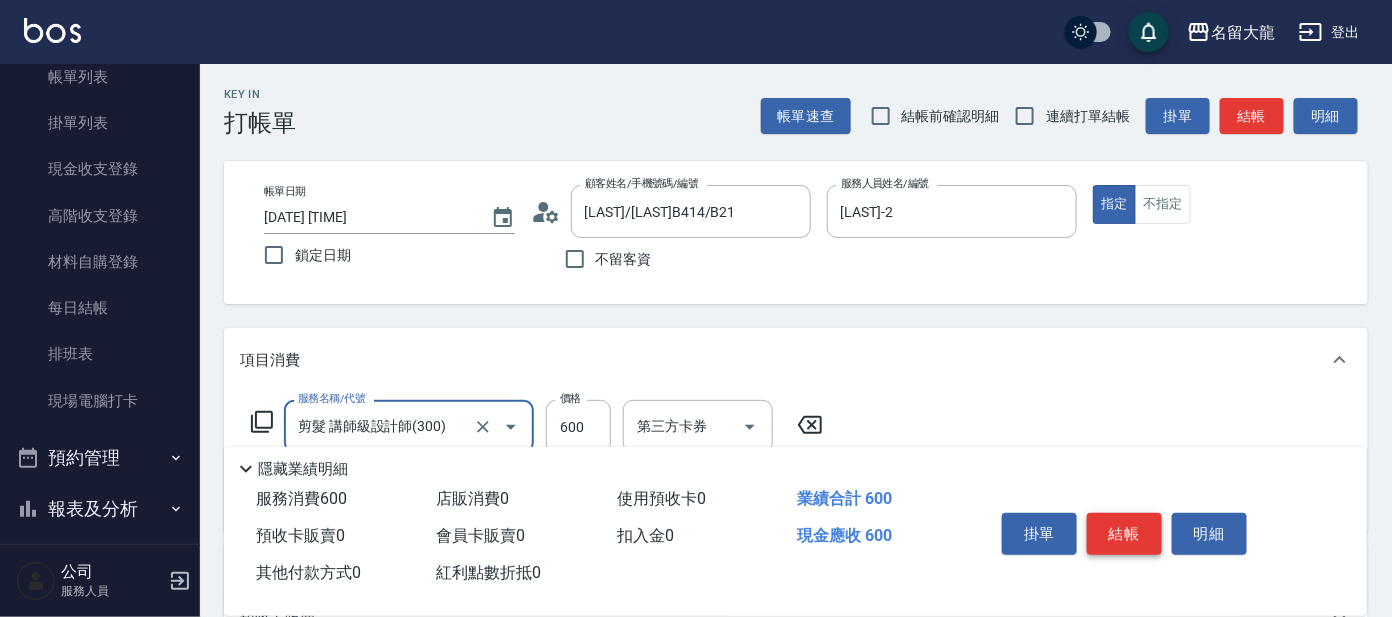 type on "剪髮 講師級設計師(300)" 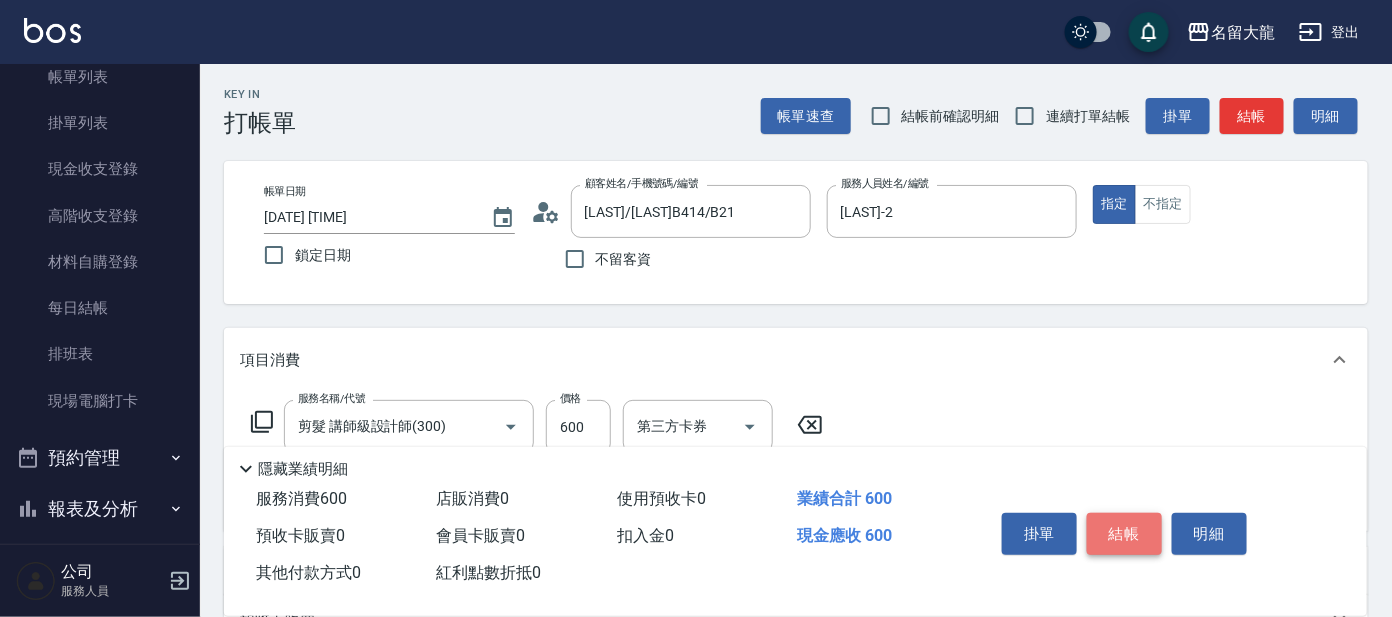 click on "結帳" at bounding box center (1124, 534) 